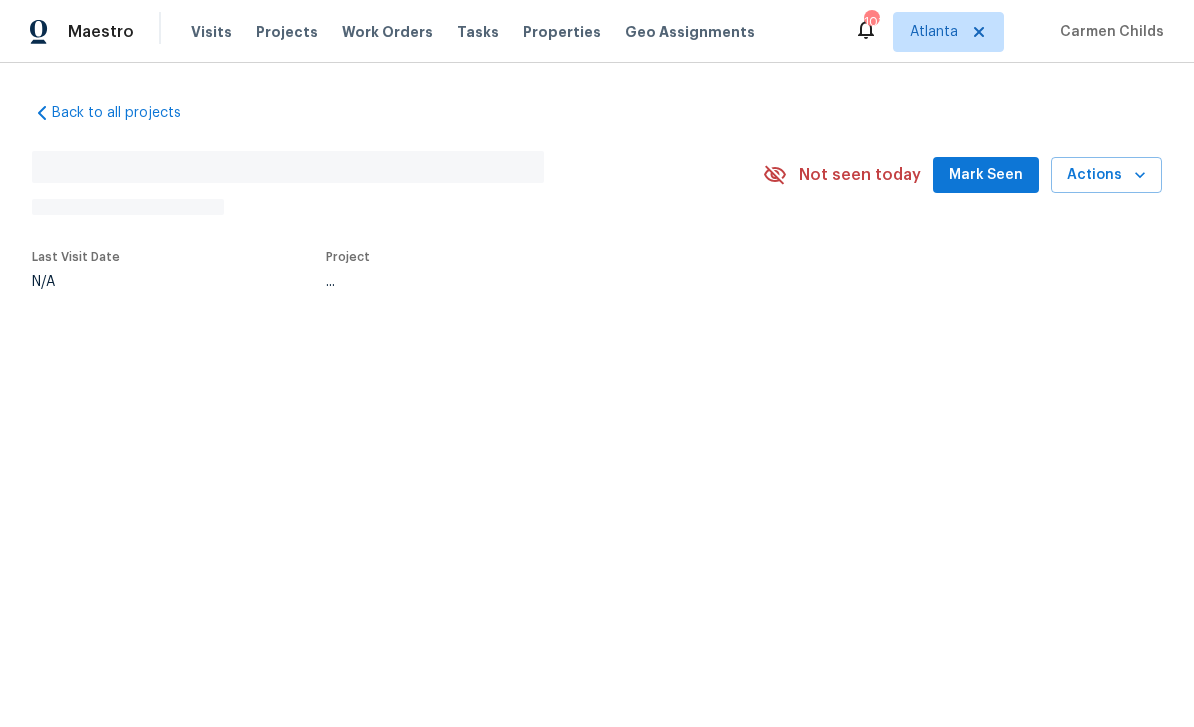scroll, scrollTop: 0, scrollLeft: 0, axis: both 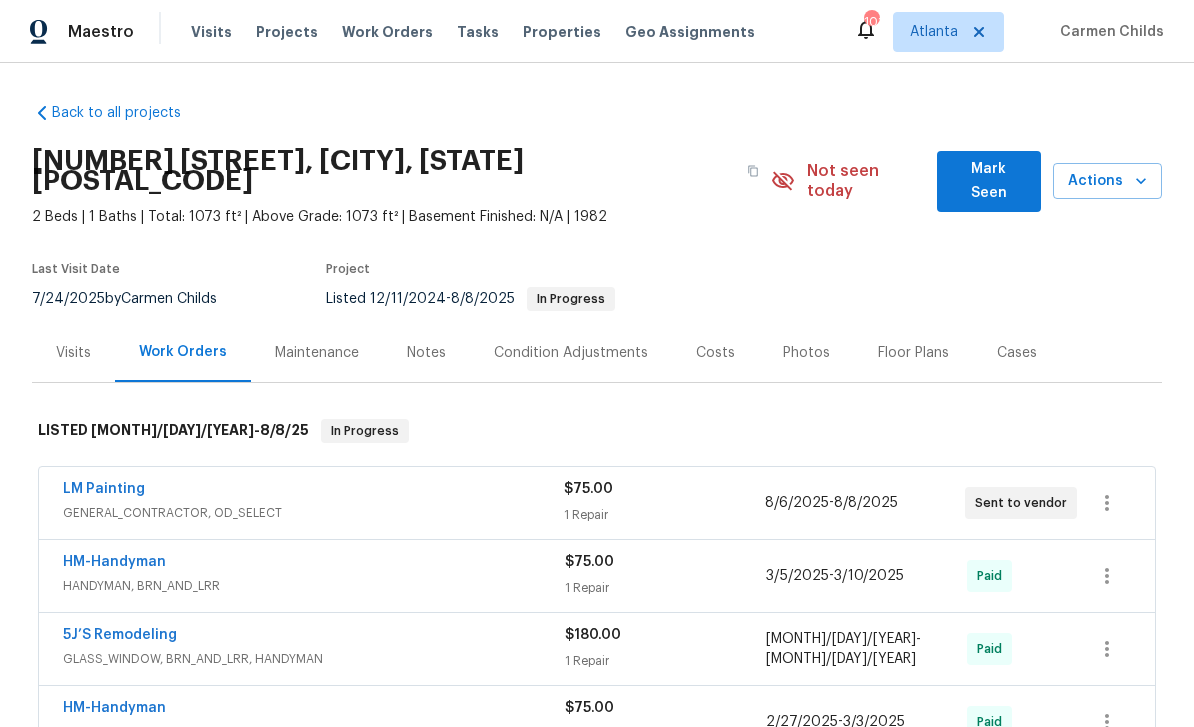 click on "Visits" at bounding box center (73, 353) 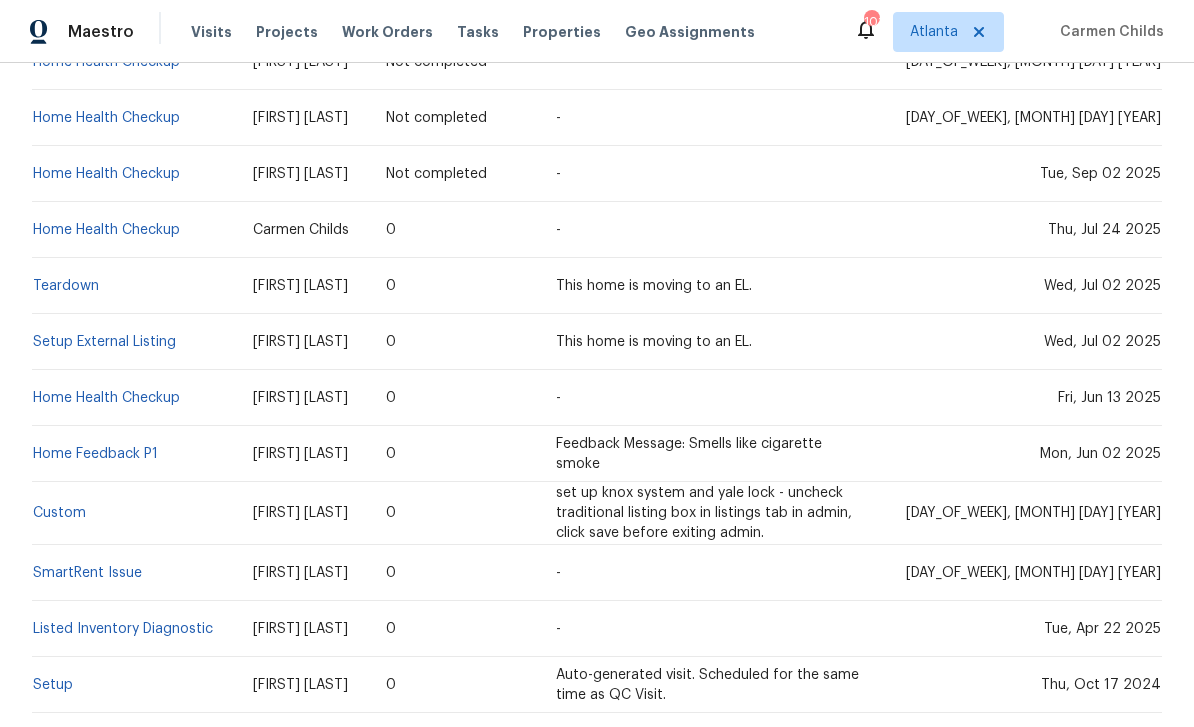 scroll, scrollTop: 497, scrollLeft: 0, axis: vertical 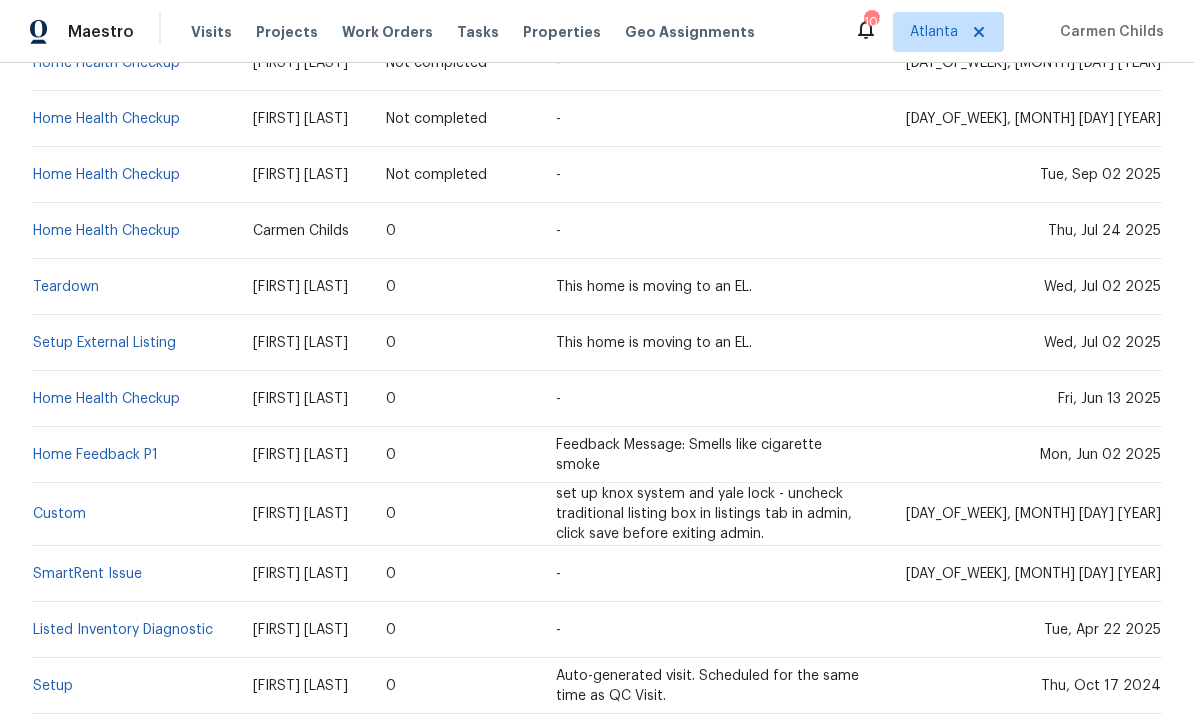 click on "Home Health Checkup" at bounding box center [106, 231] 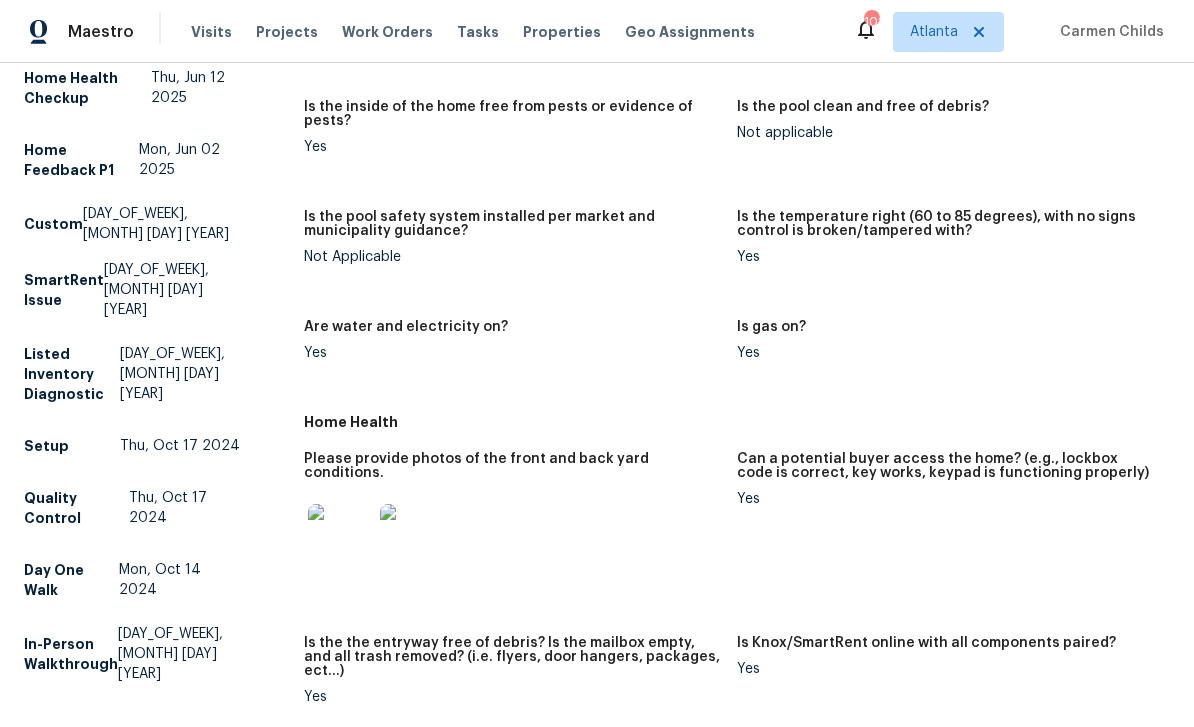 scroll, scrollTop: 597, scrollLeft: 0, axis: vertical 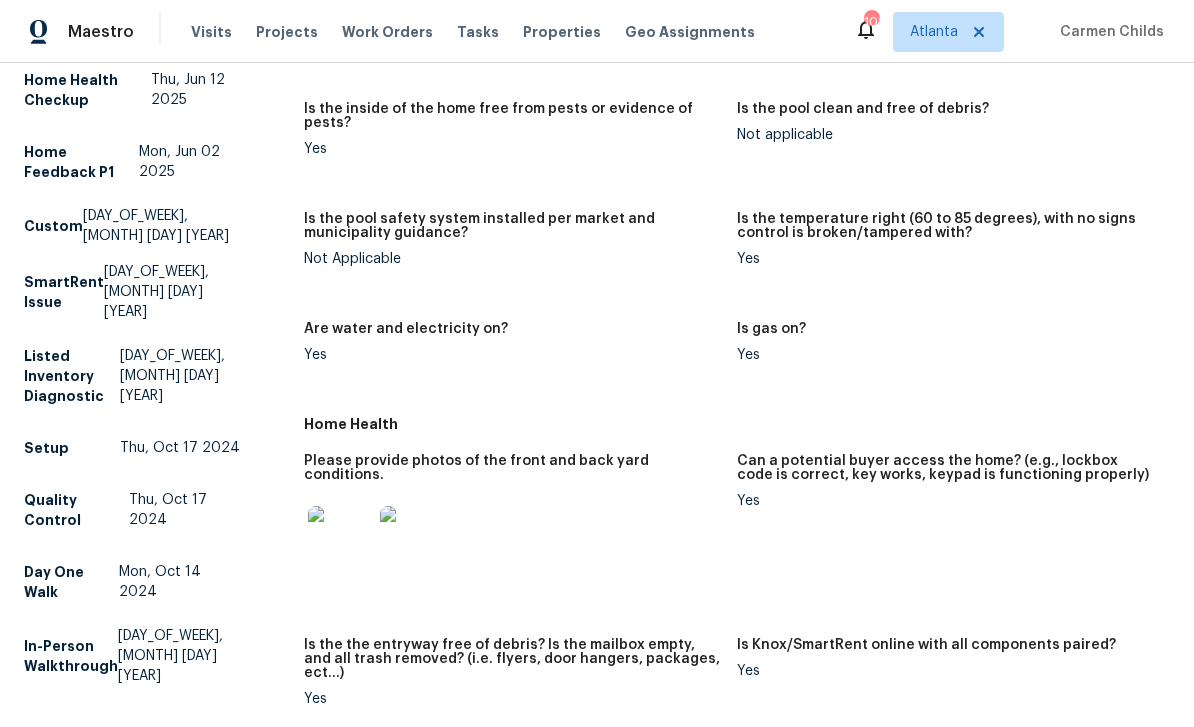 click at bounding box center (340, 538) 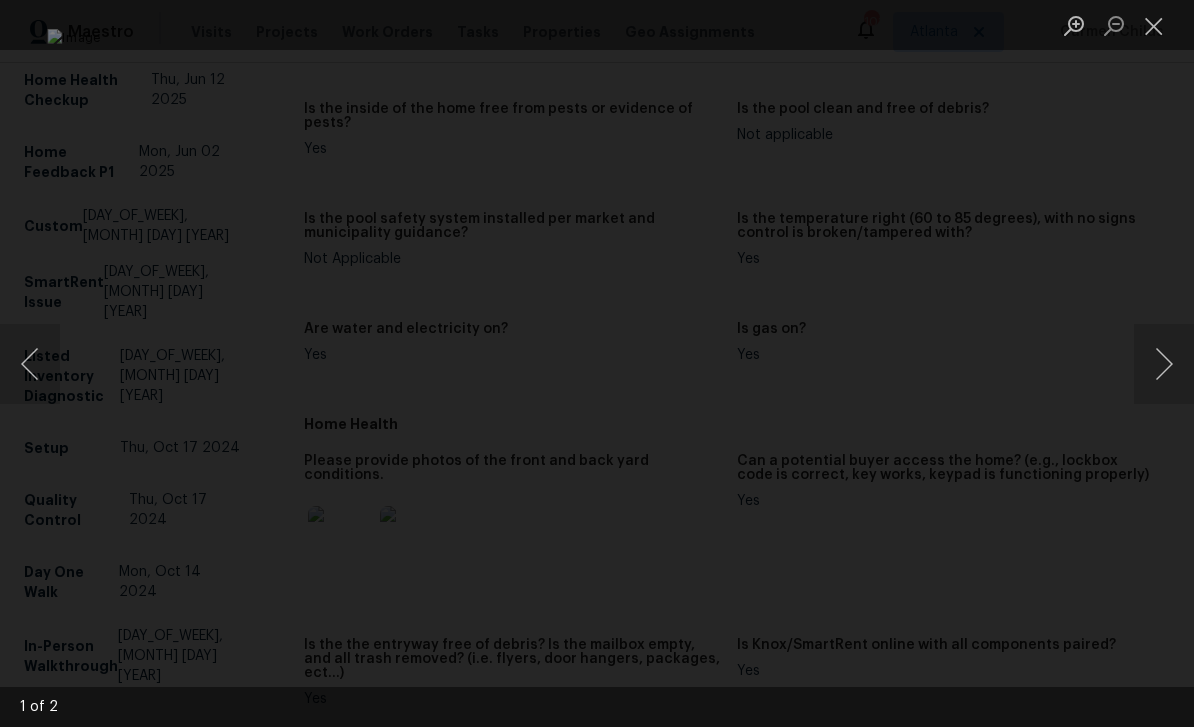 click at bounding box center (1164, 364) 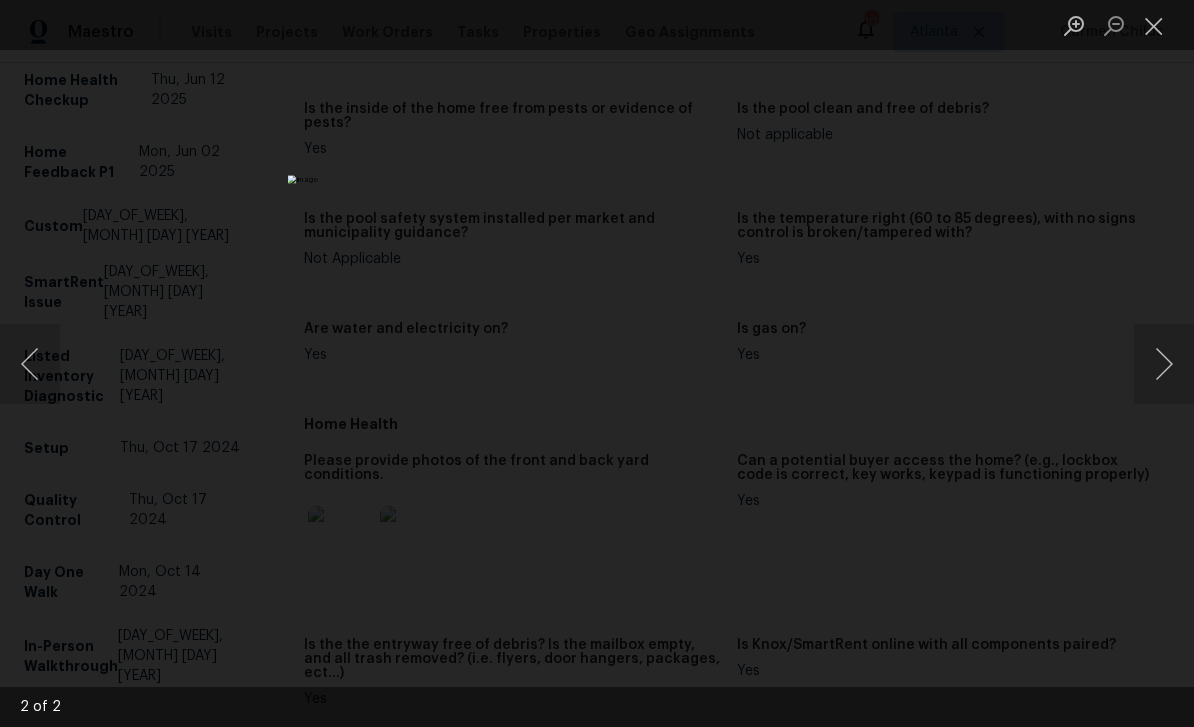 click at bounding box center (1154, 25) 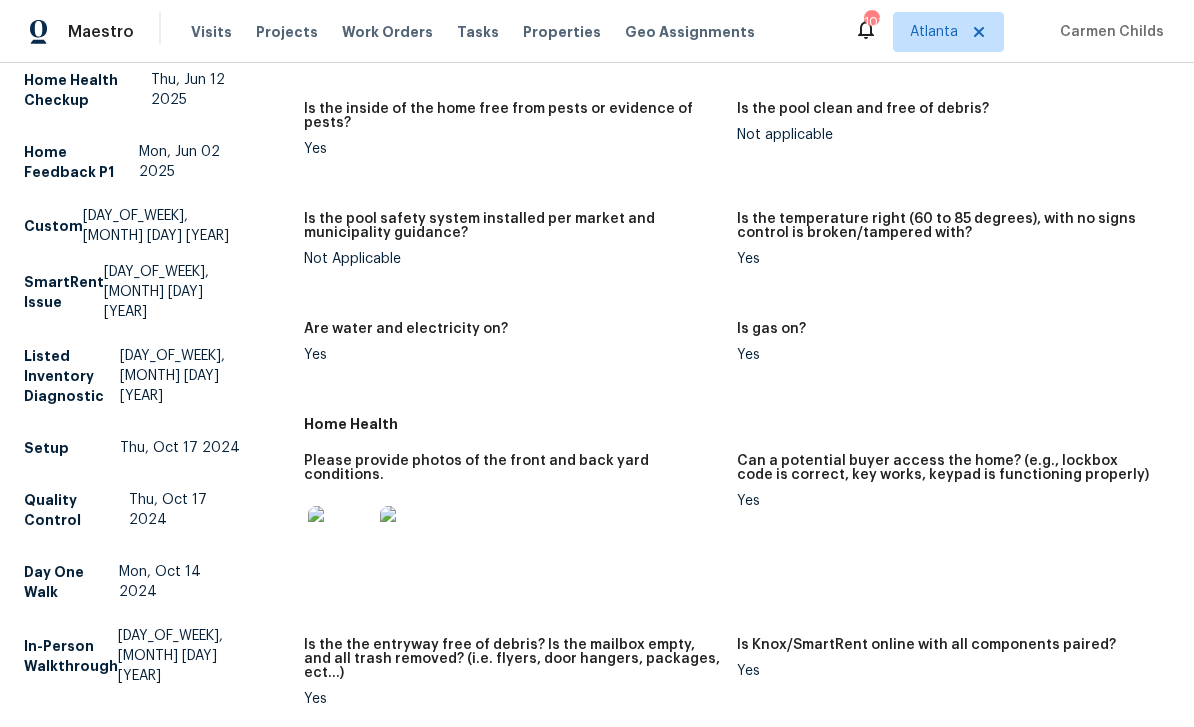 click at bounding box center (412, 538) 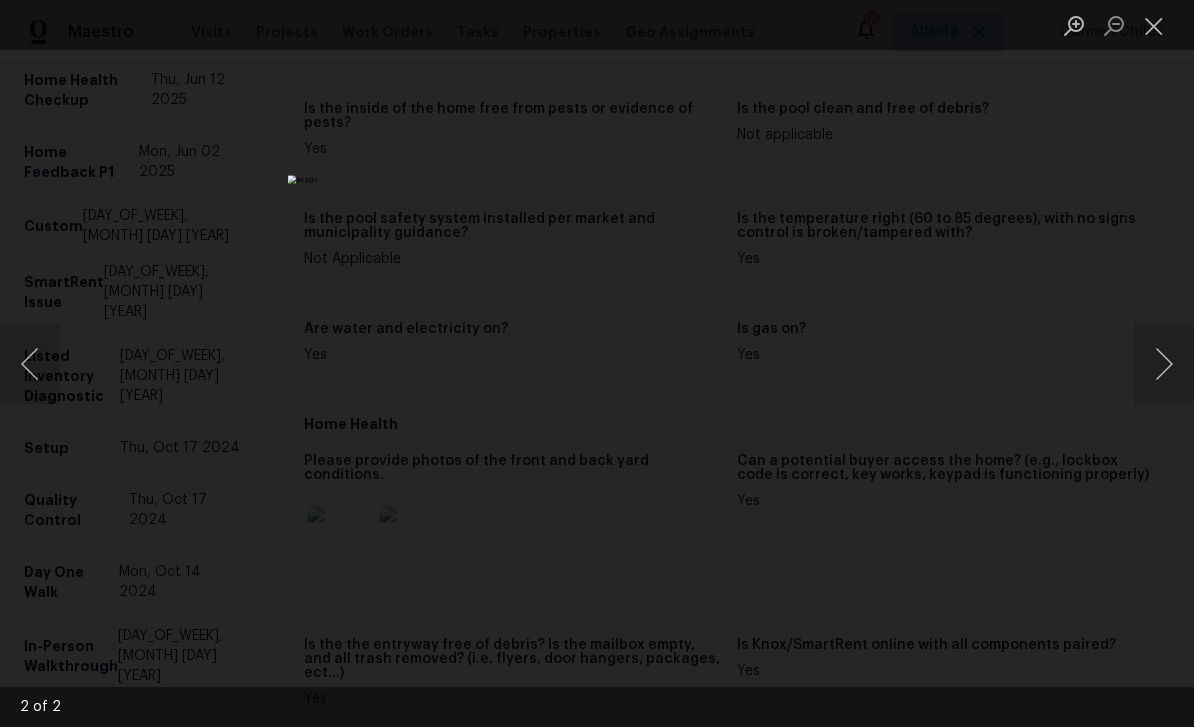 click at bounding box center (1164, 364) 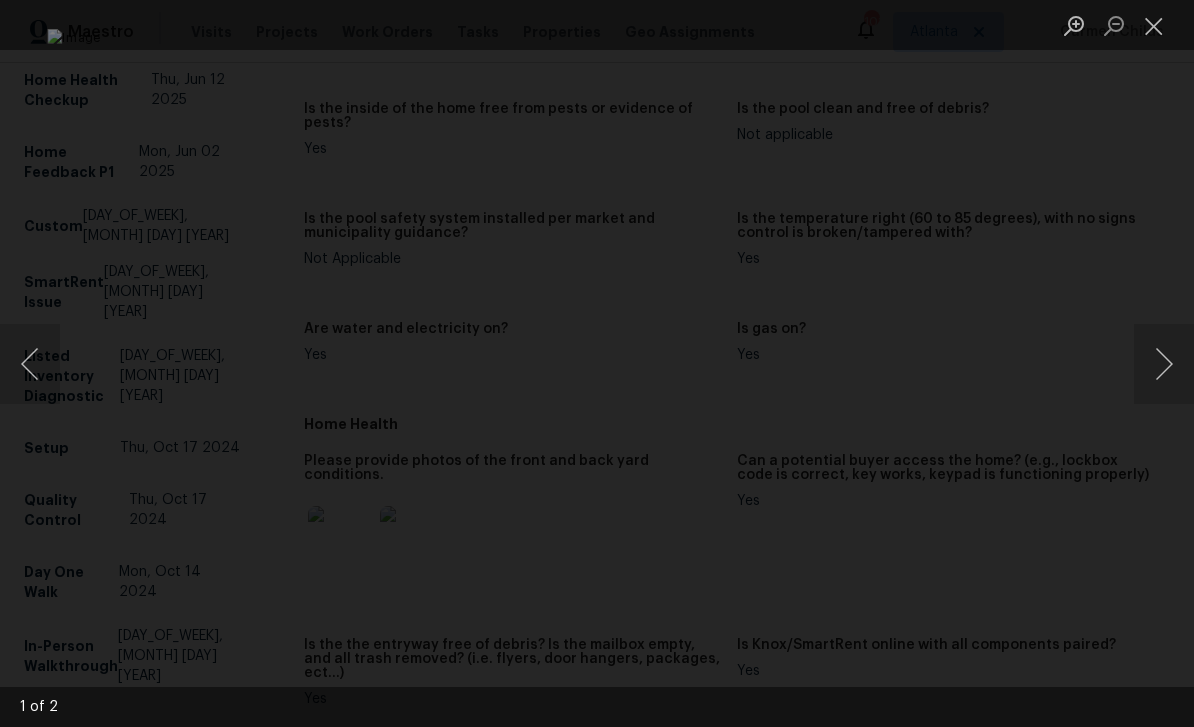 click at bounding box center [1154, 25] 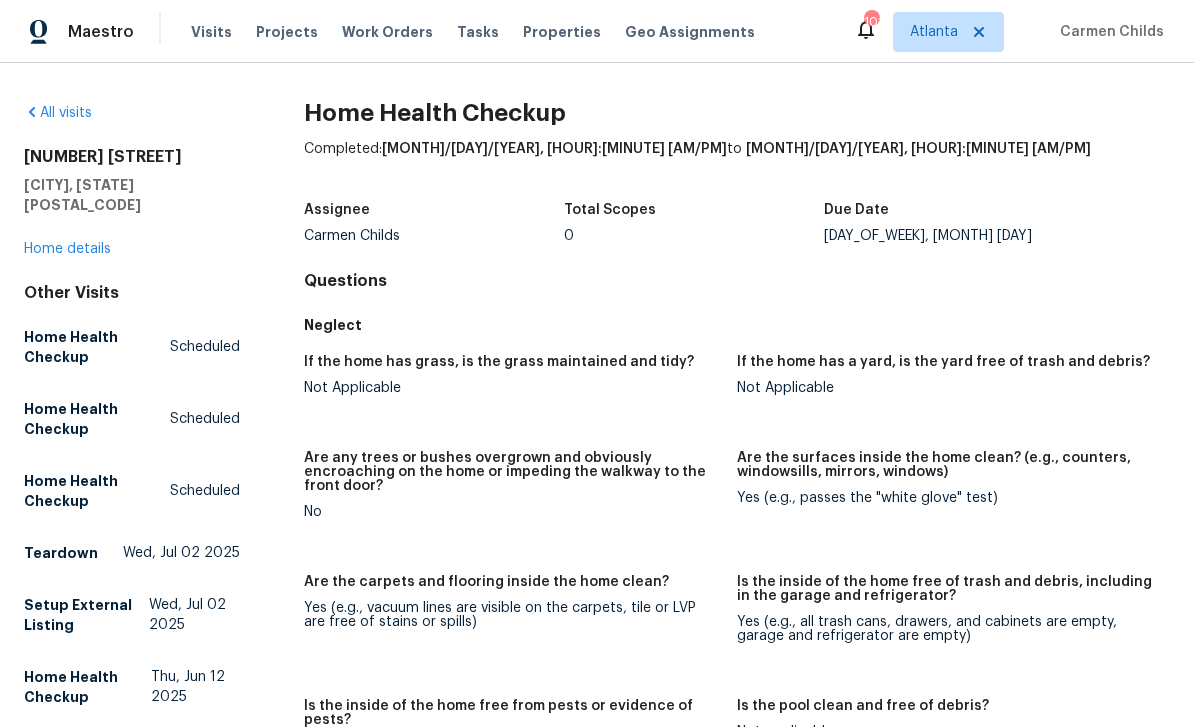 scroll, scrollTop: 0, scrollLeft: 0, axis: both 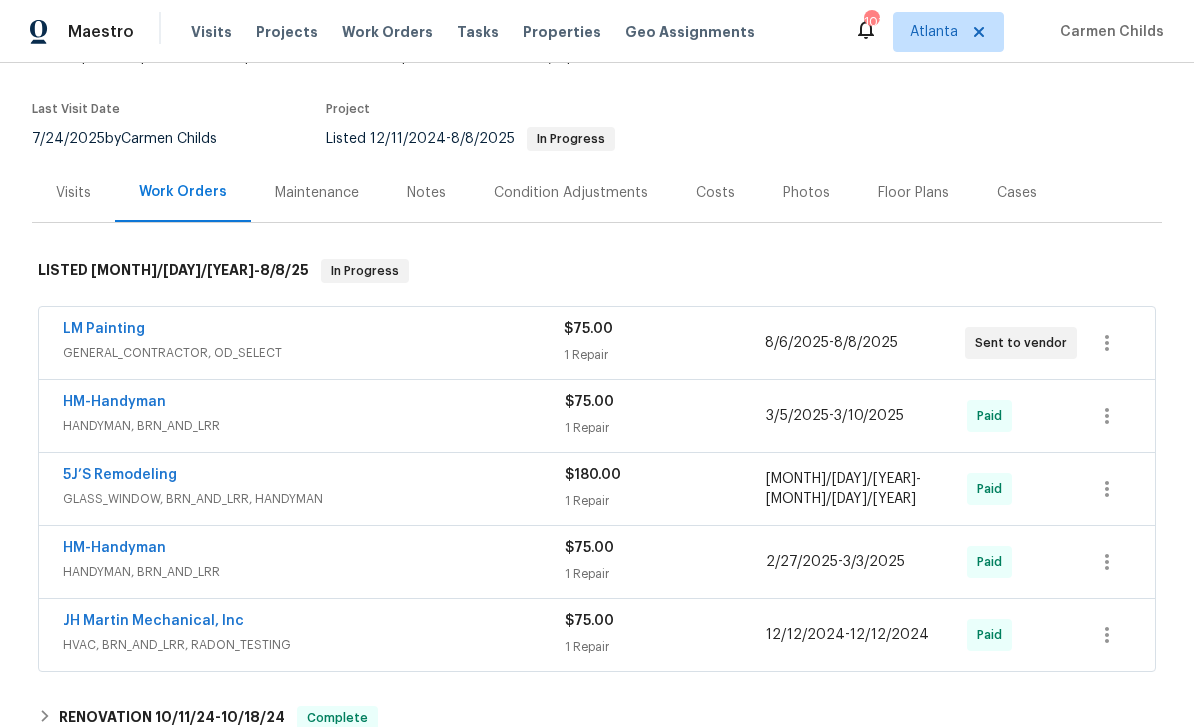click on "Photos" at bounding box center (806, 192) 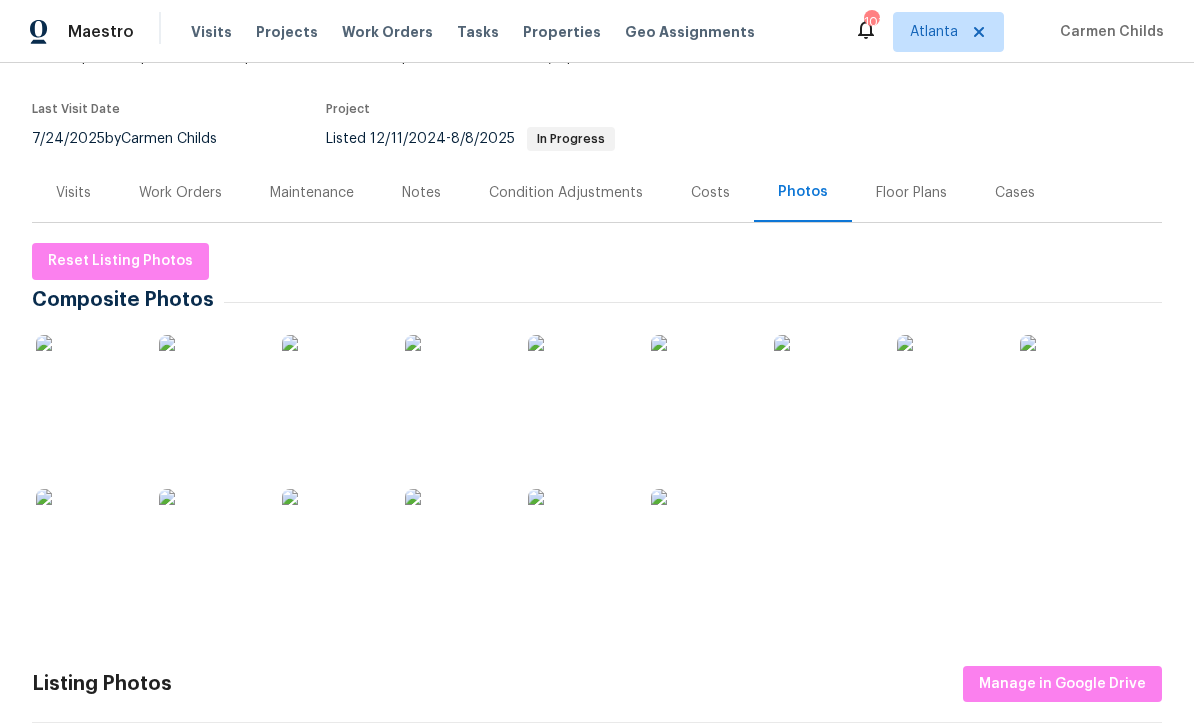 click at bounding box center [86, 385] 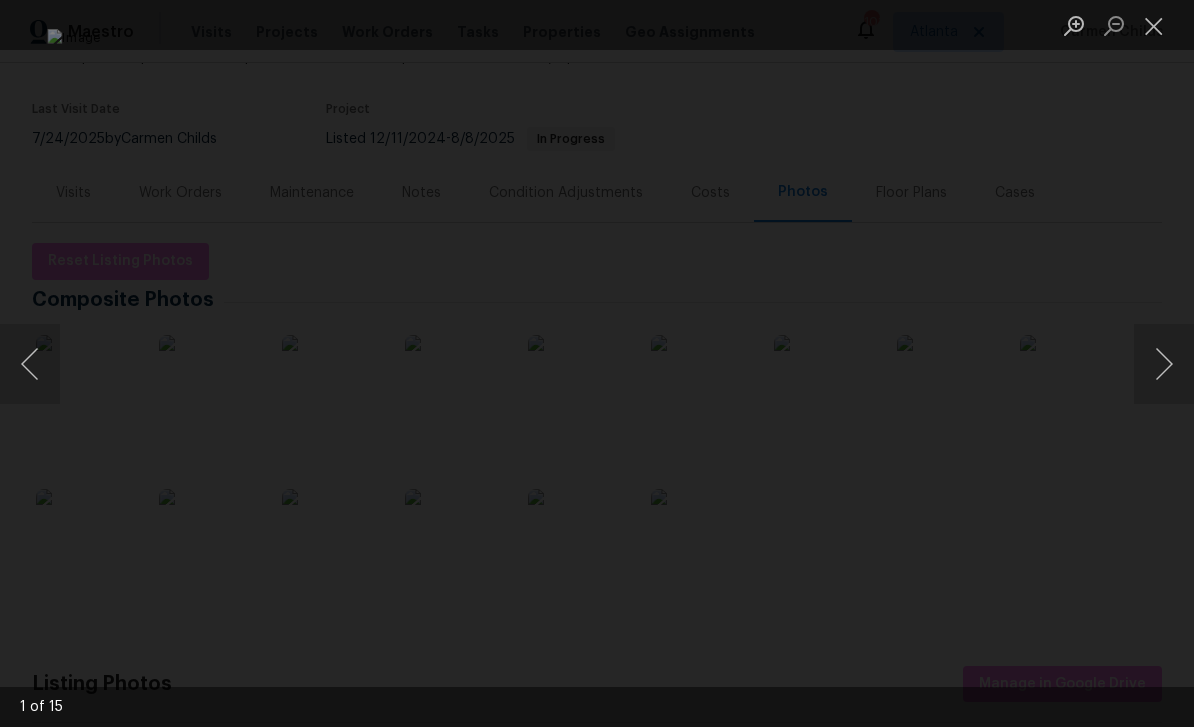 click at bounding box center [1164, 364] 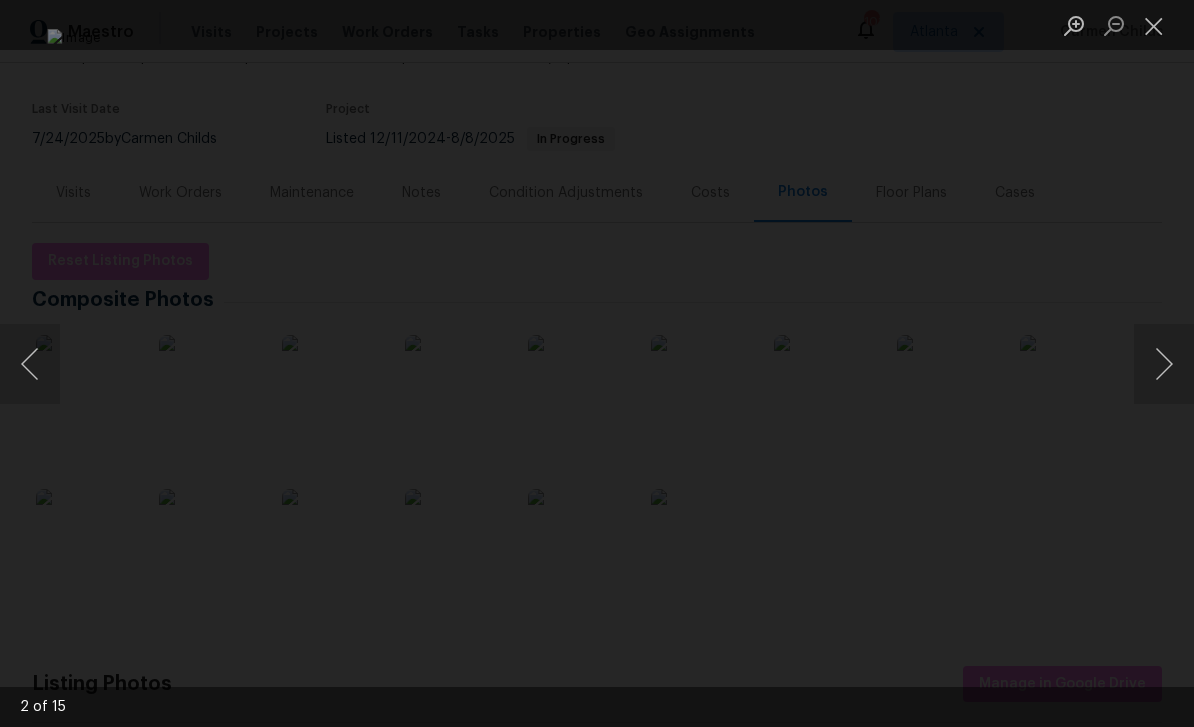 click at bounding box center (1164, 364) 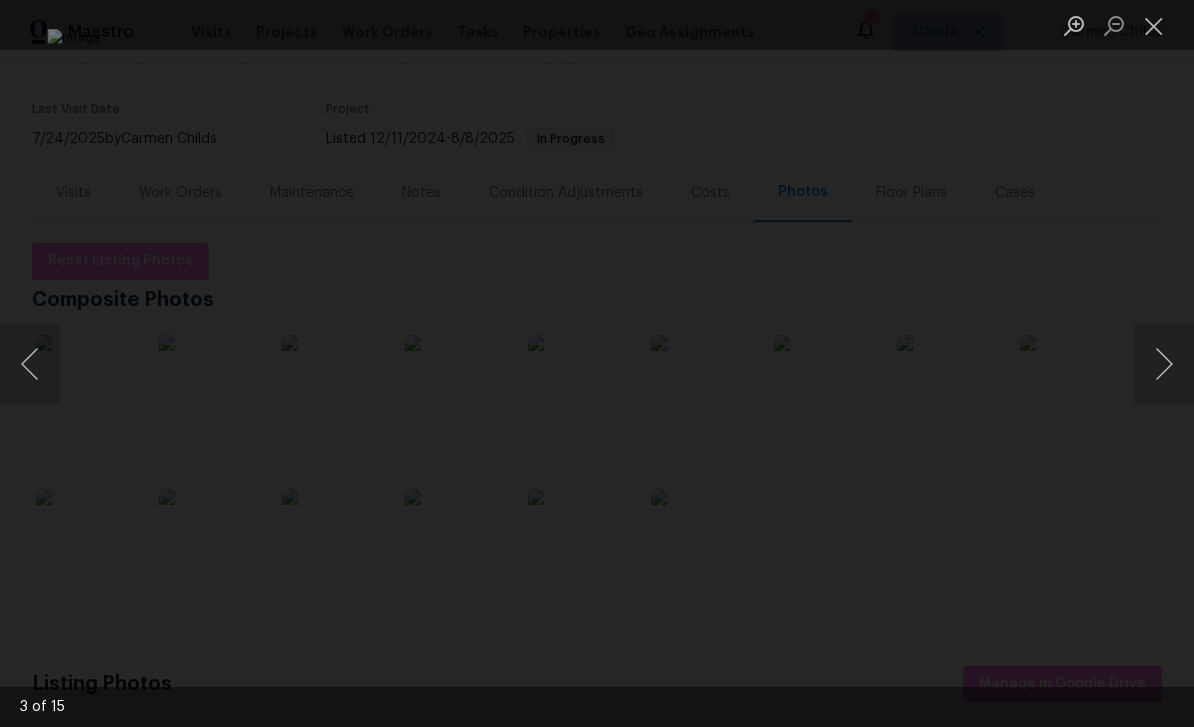 click at bounding box center [1164, 364] 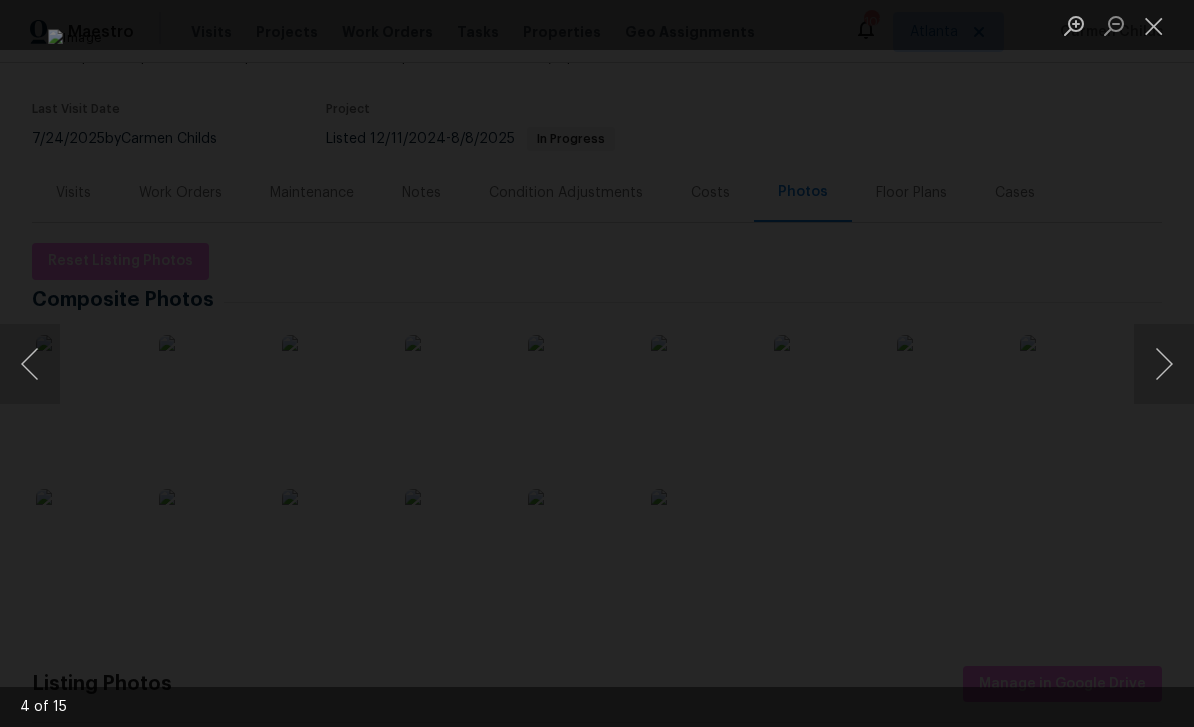 click at bounding box center [1164, 364] 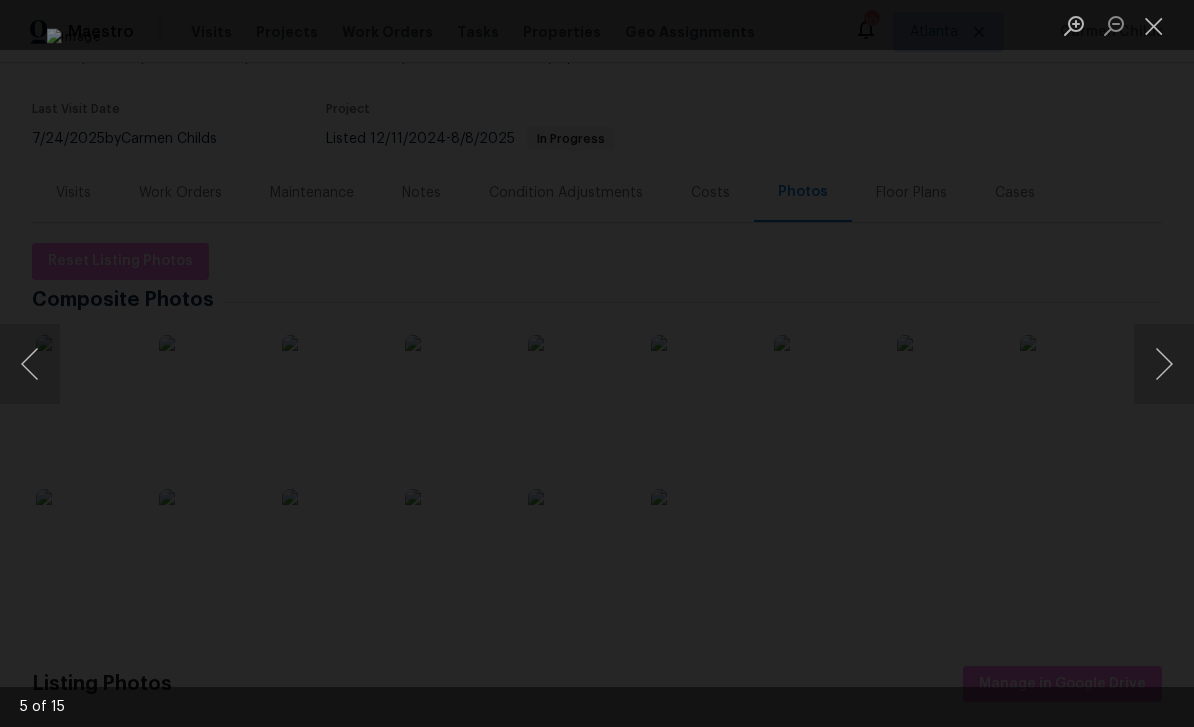 click at bounding box center (1164, 364) 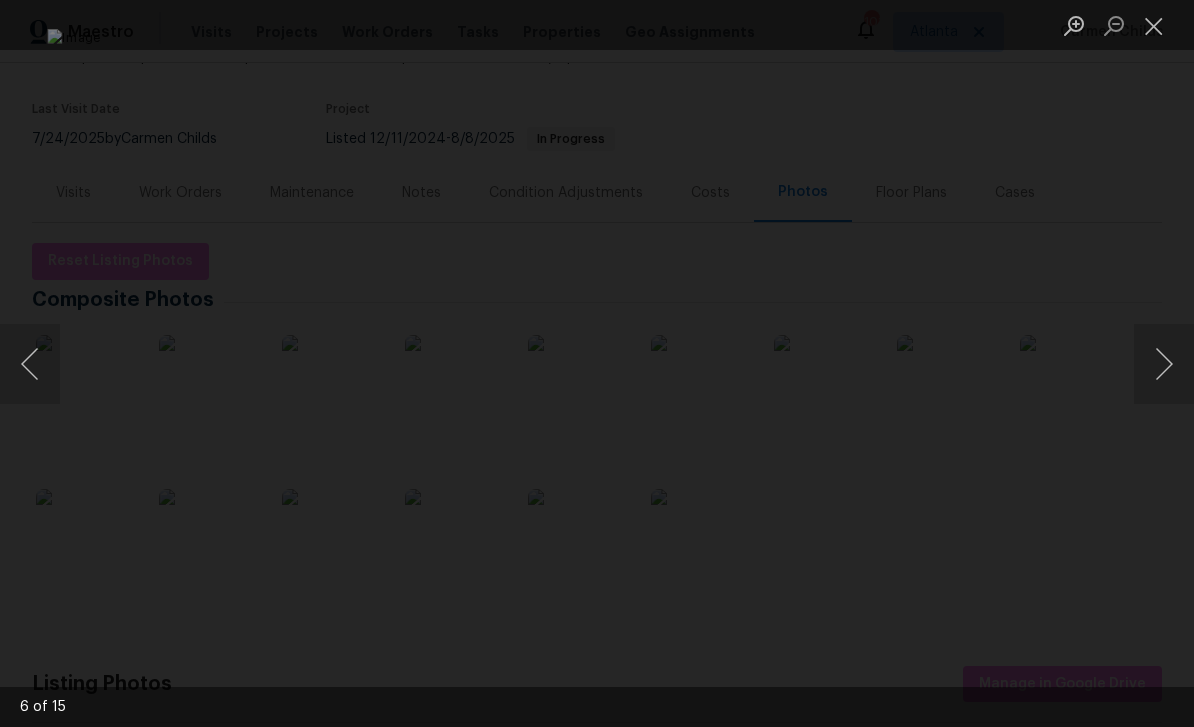 click at bounding box center [1164, 364] 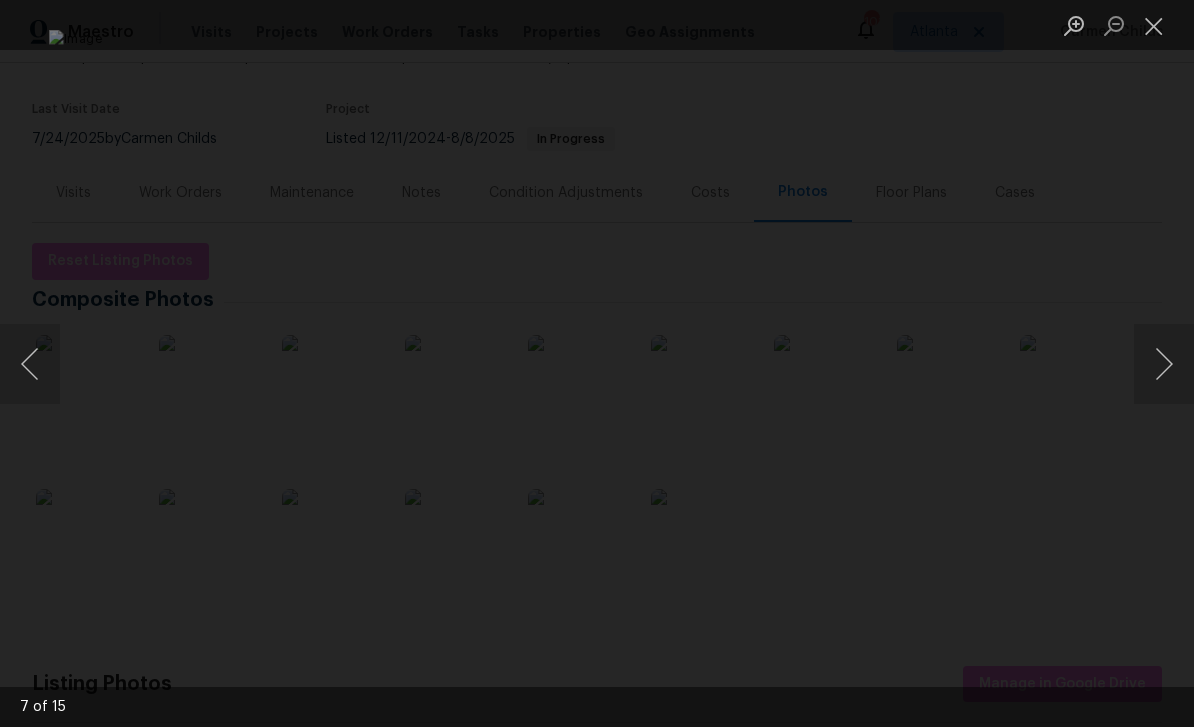click at bounding box center (1164, 364) 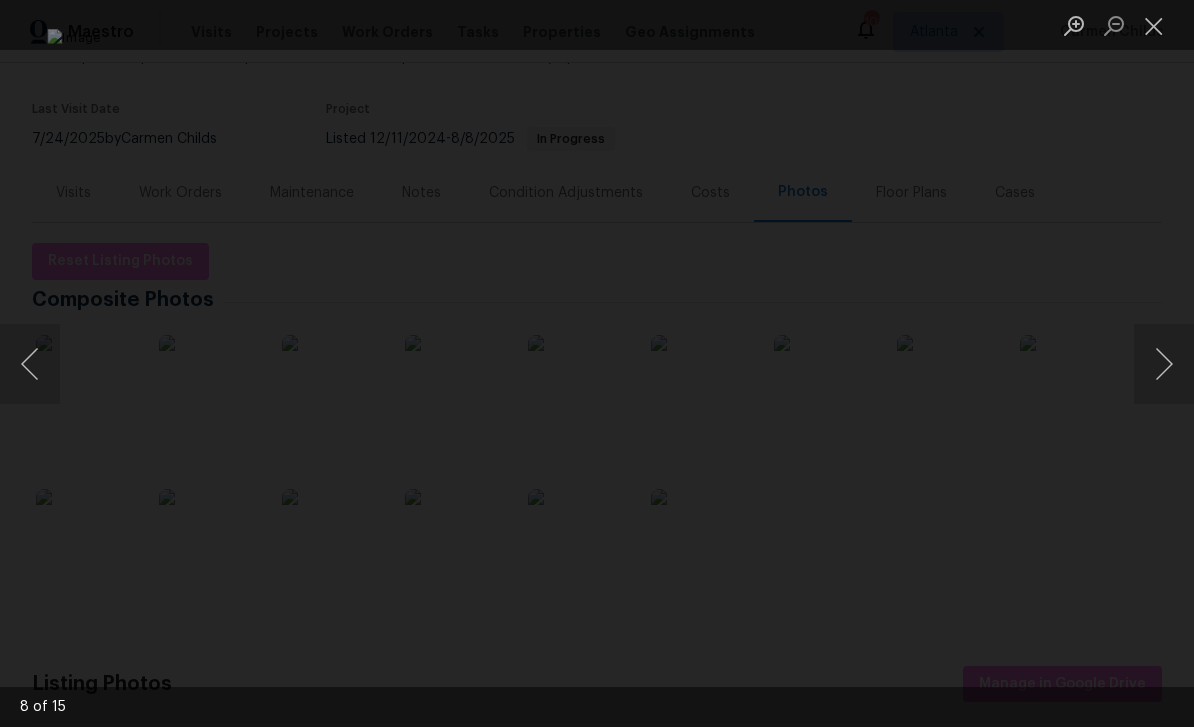 click at bounding box center (1164, 364) 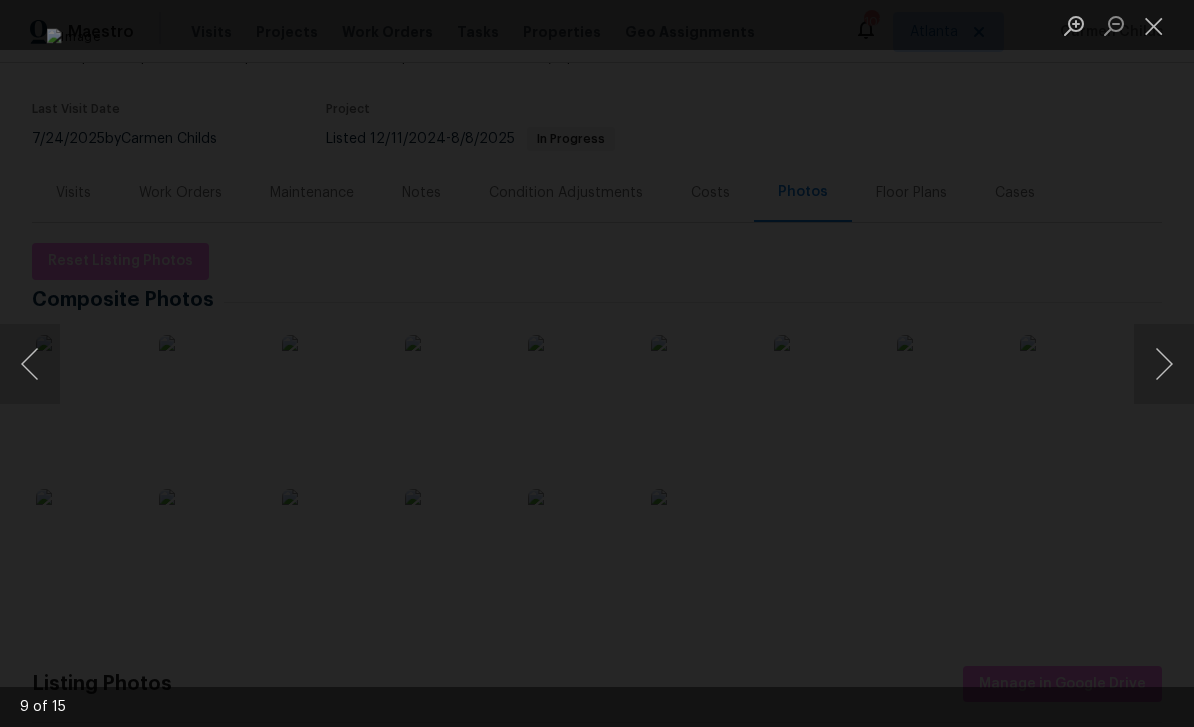 click at bounding box center [1164, 364] 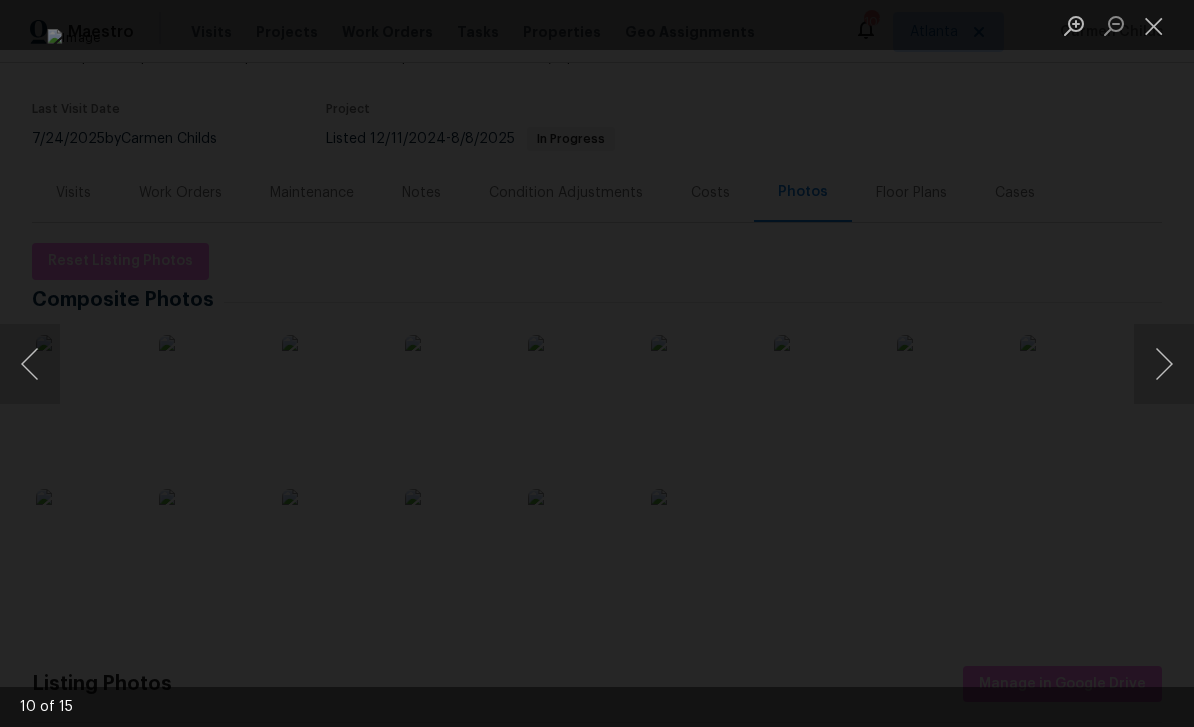 click at bounding box center [1164, 364] 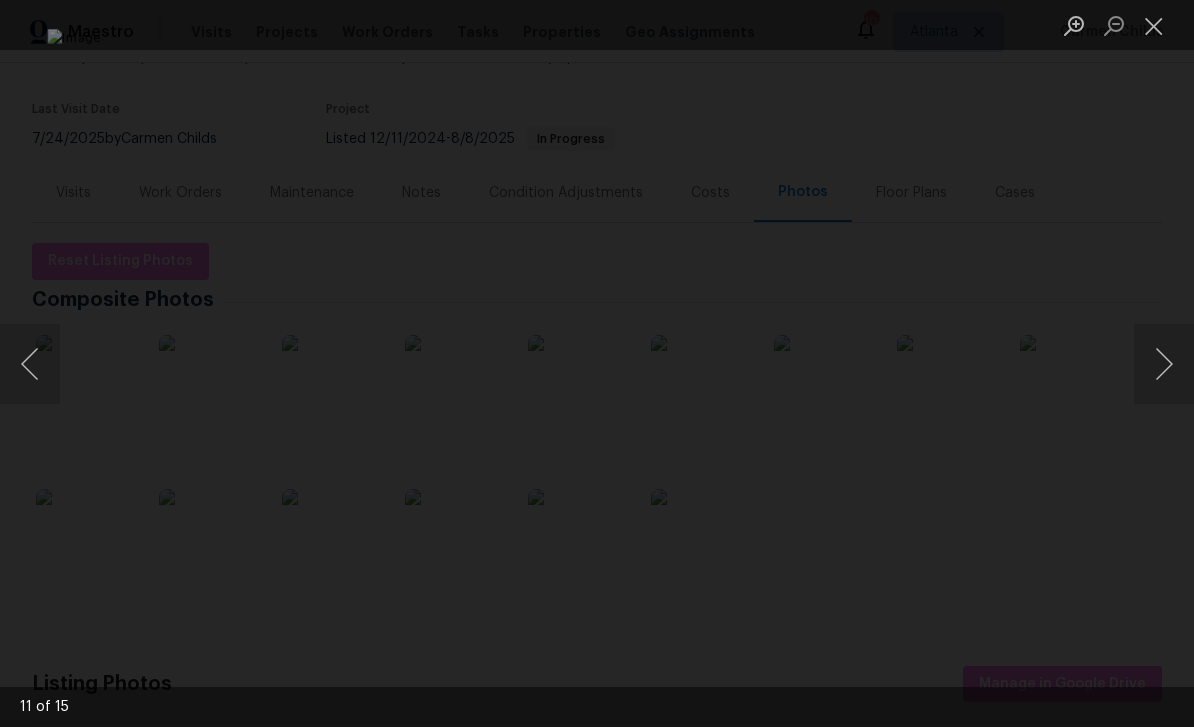 click at bounding box center (1164, 364) 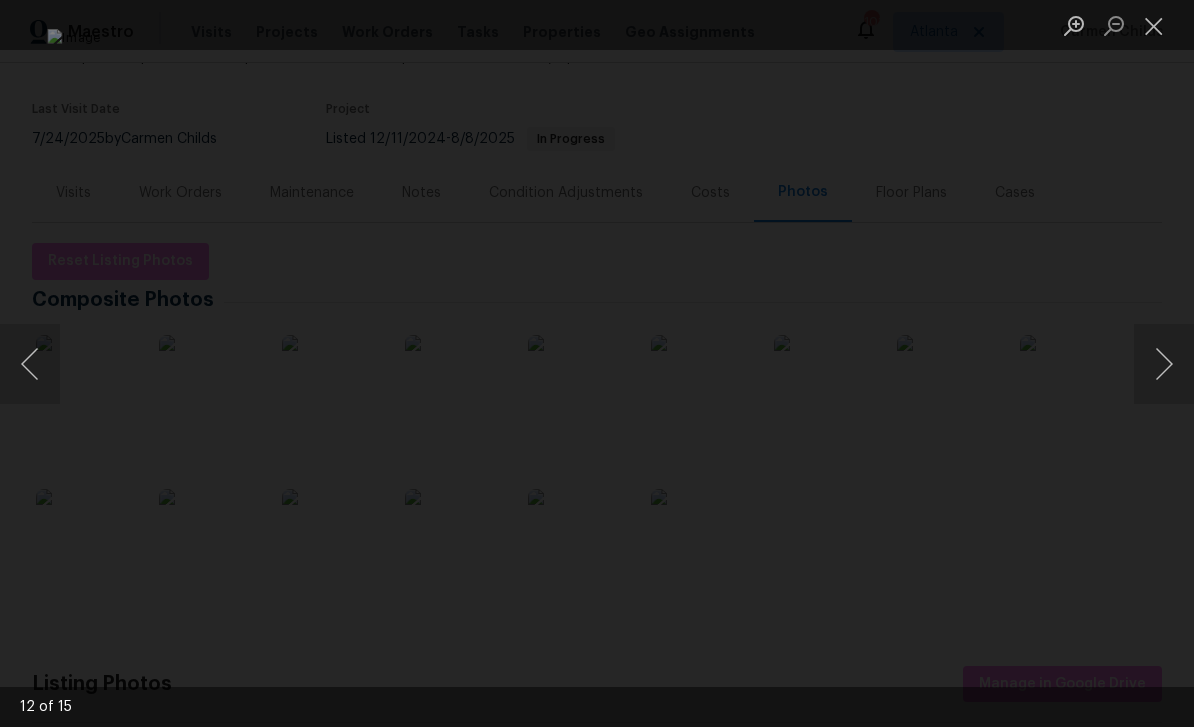click at bounding box center [1164, 364] 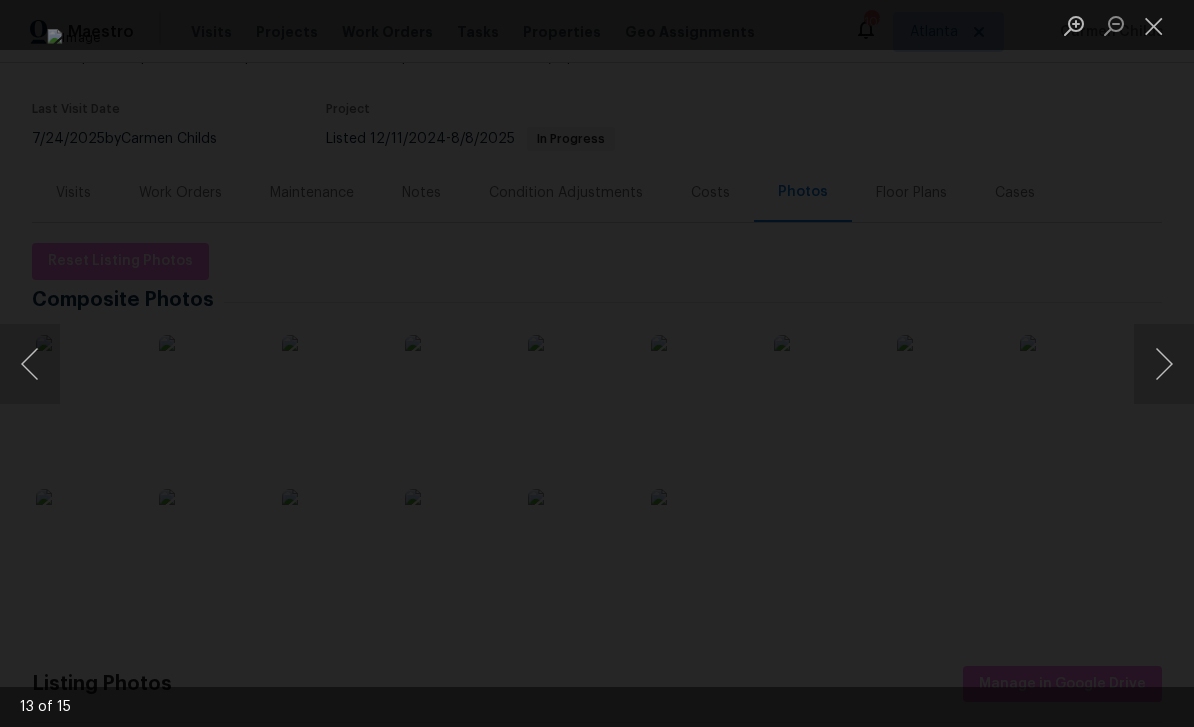 click at bounding box center [1164, 364] 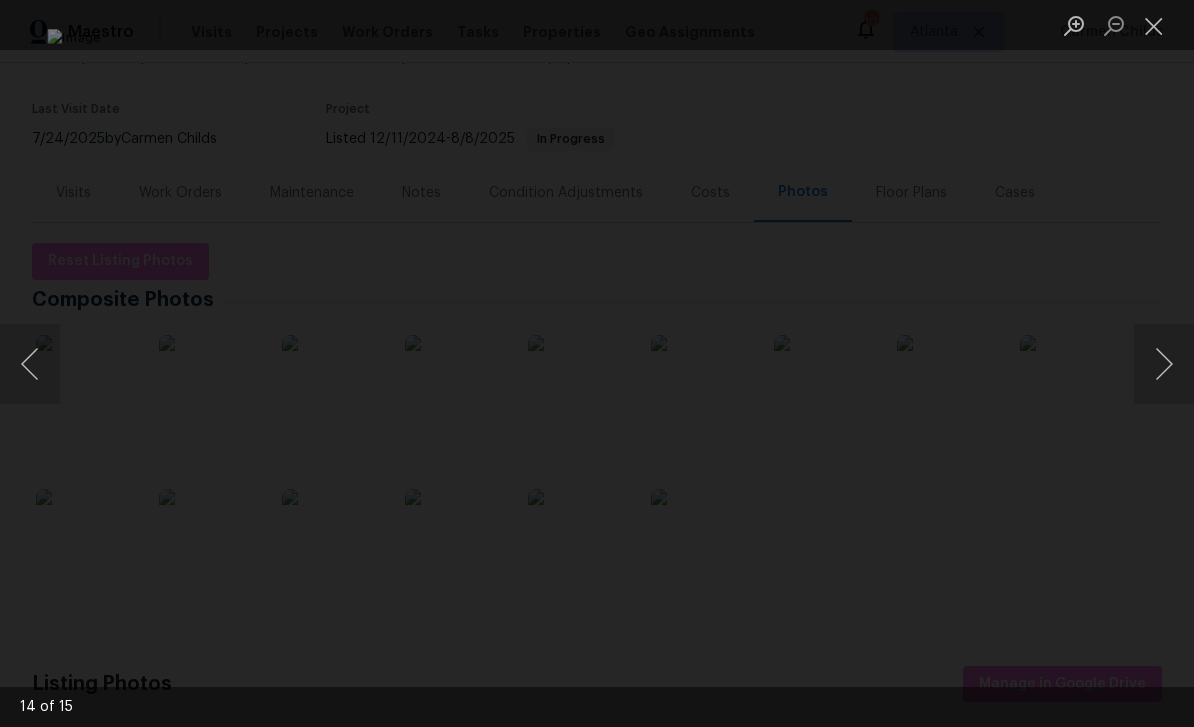 click at bounding box center (1164, 364) 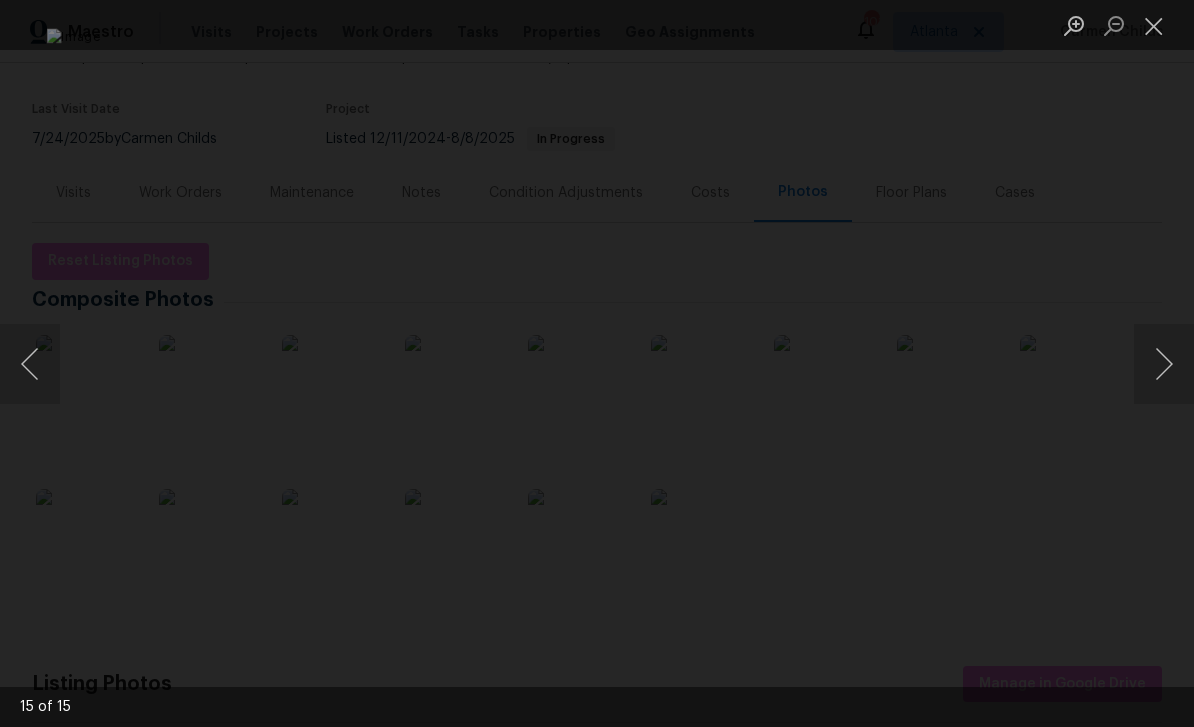 click at bounding box center (1164, 364) 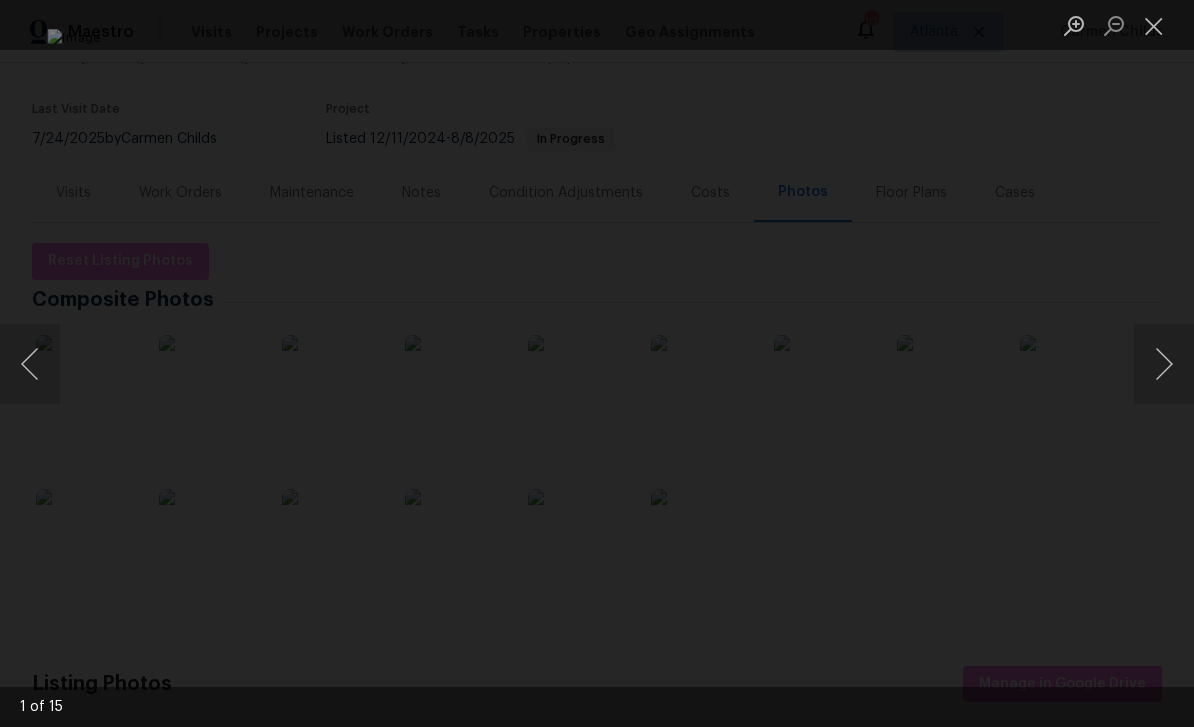 click at bounding box center (1164, 364) 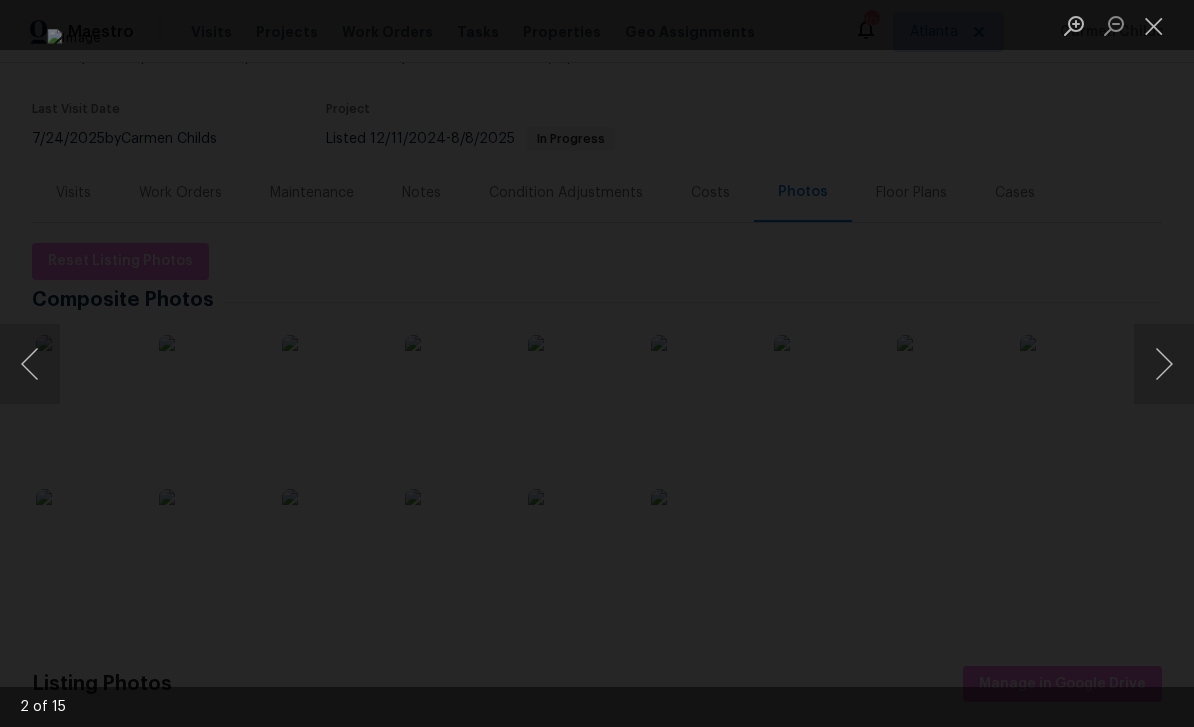 click at bounding box center [1154, 25] 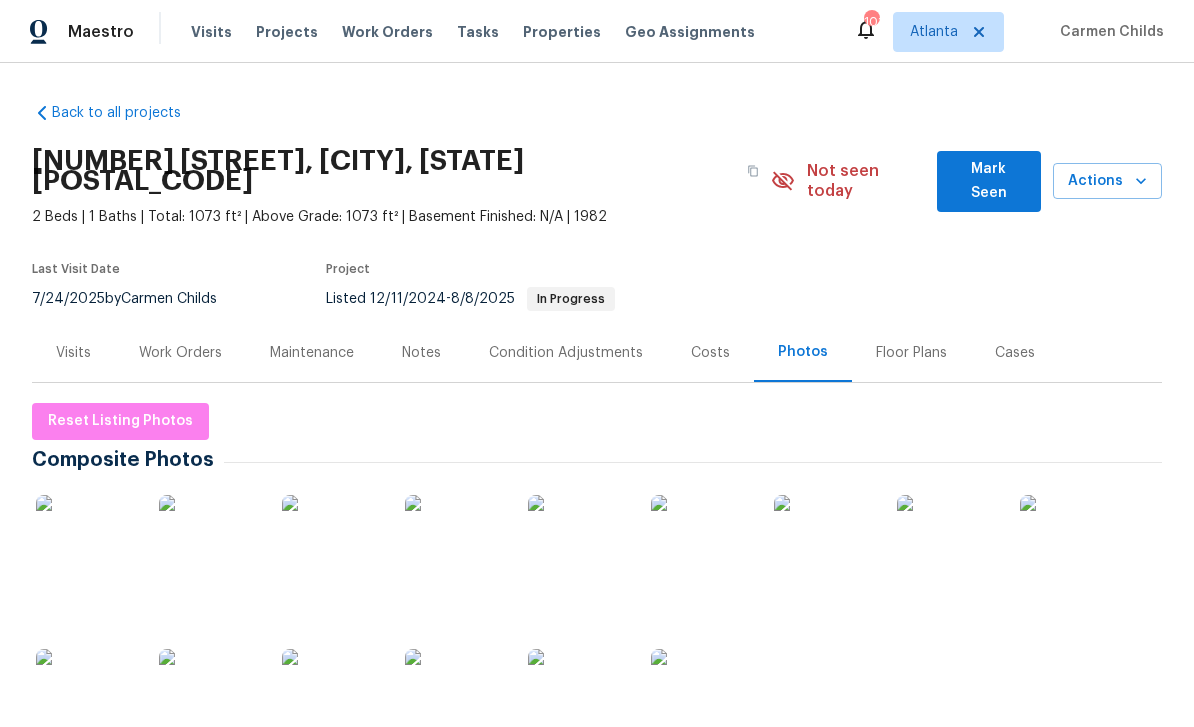 scroll, scrollTop: 0, scrollLeft: 0, axis: both 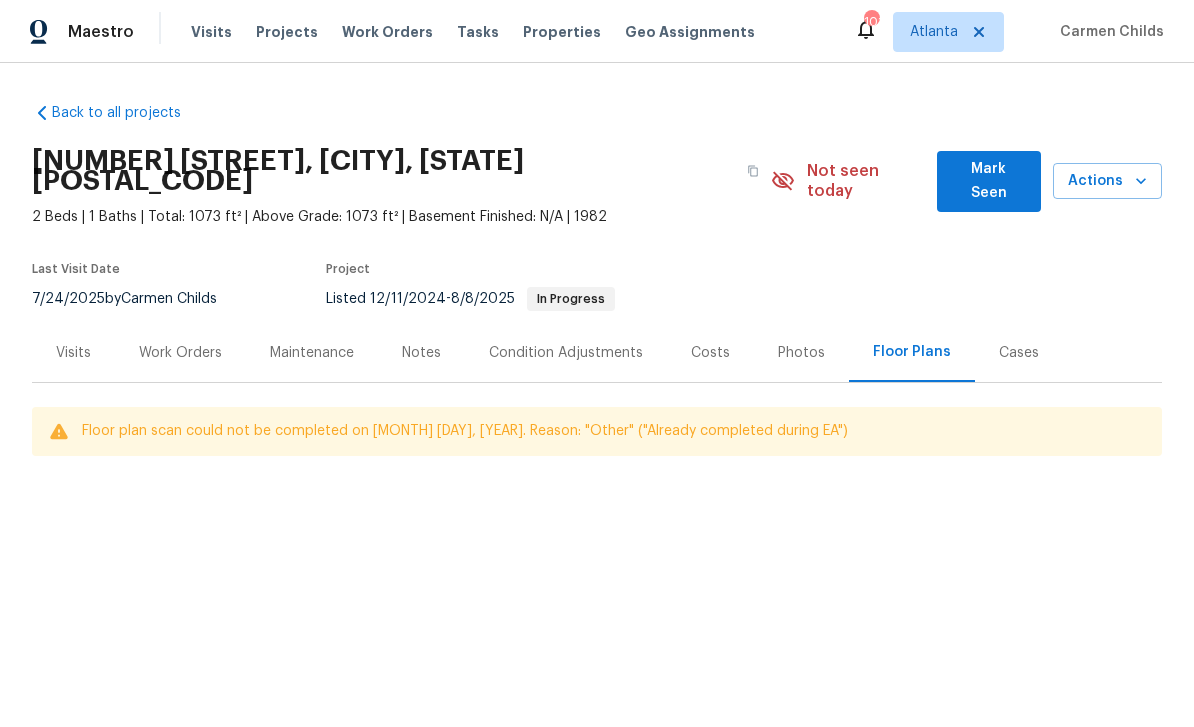 click on "Cases" at bounding box center [1019, 353] 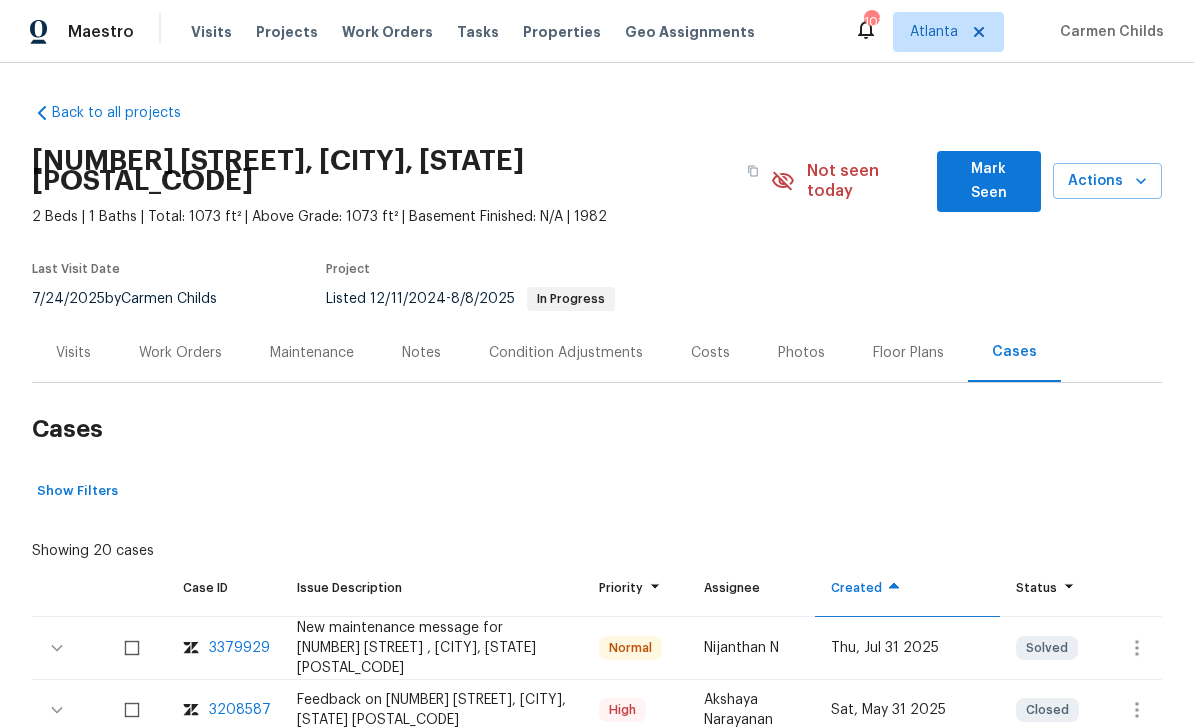 click on "Photos" at bounding box center [801, 353] 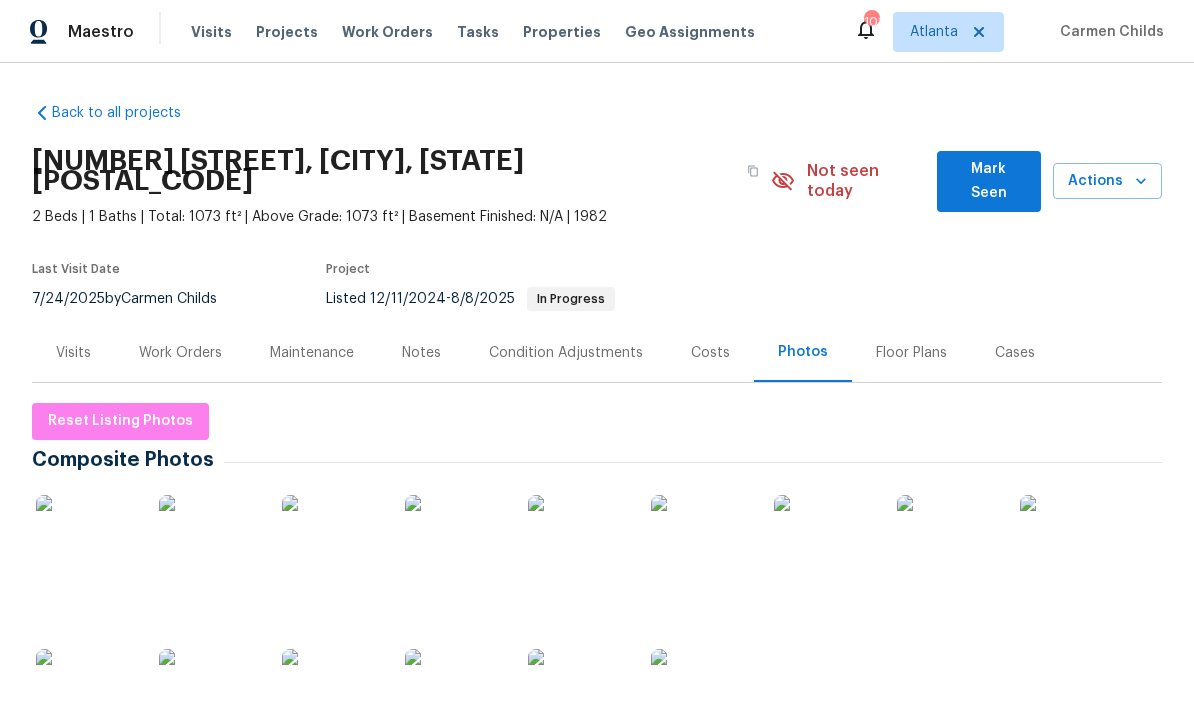 click at bounding box center [86, 545] 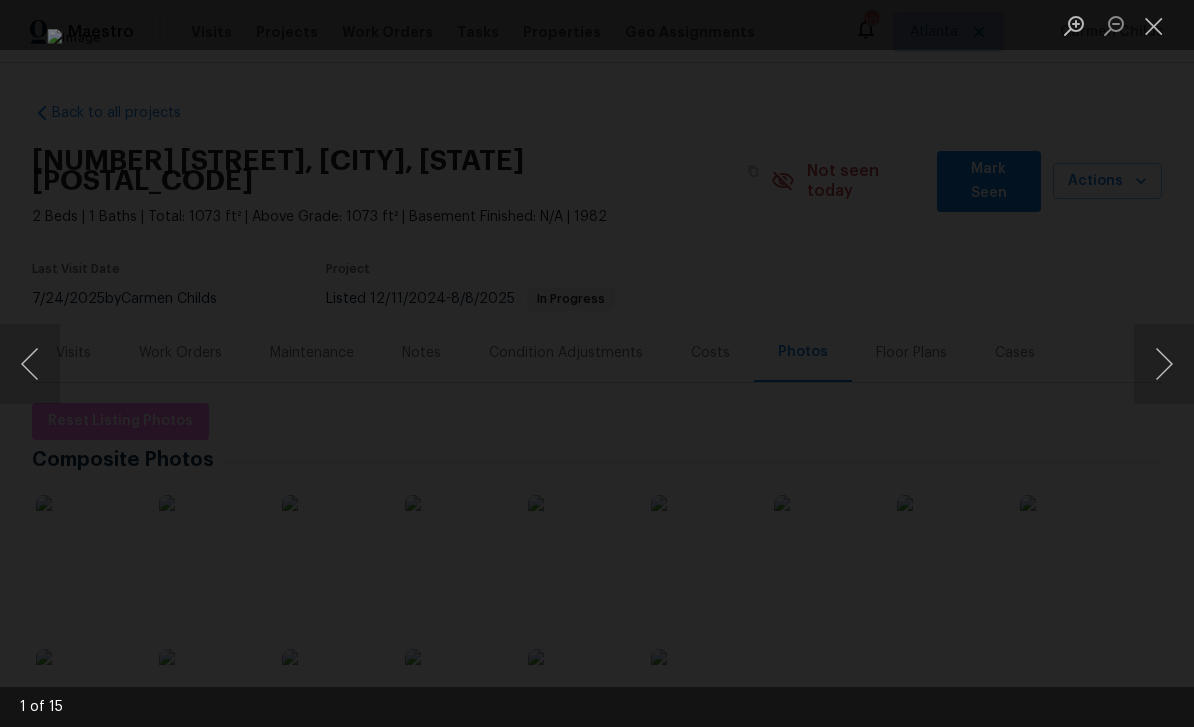 click at bounding box center (1164, 364) 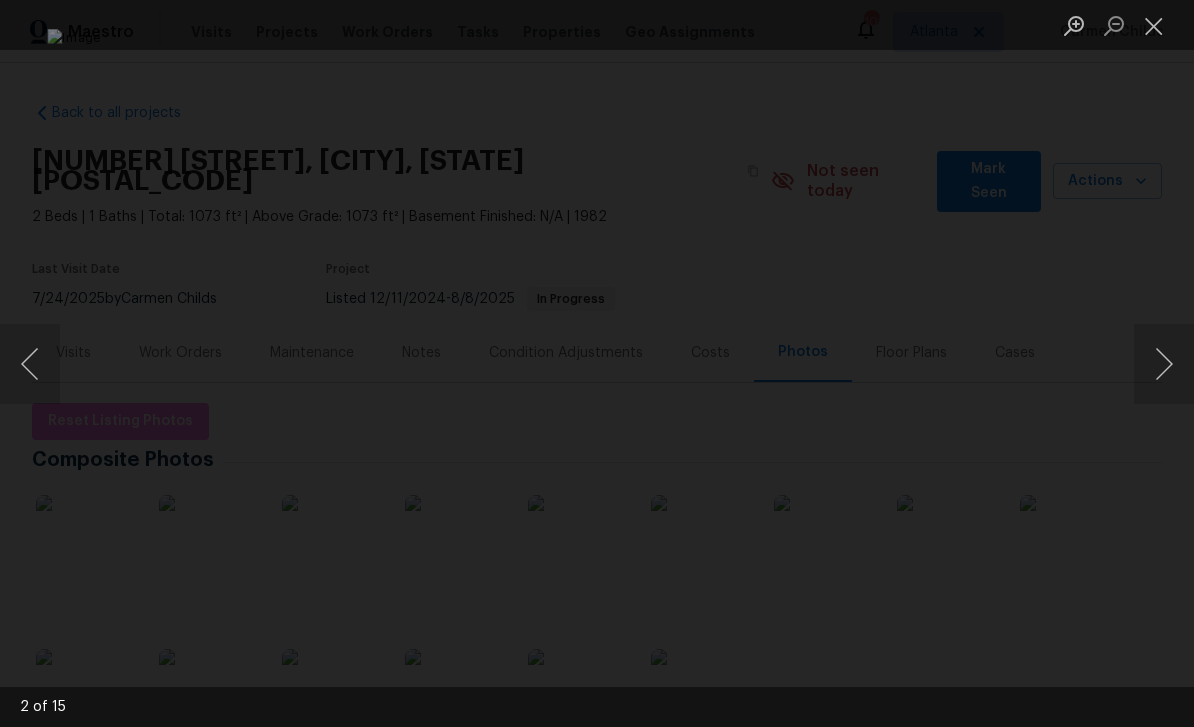 click at bounding box center [1164, 364] 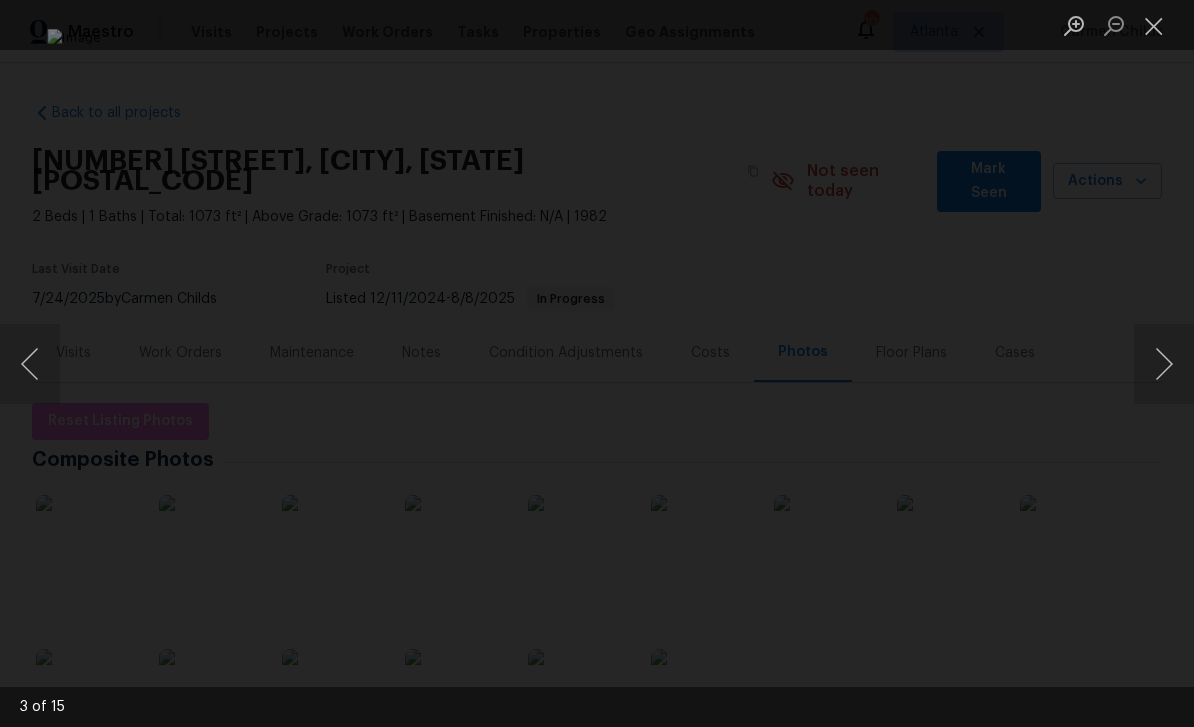 click at bounding box center [1164, 364] 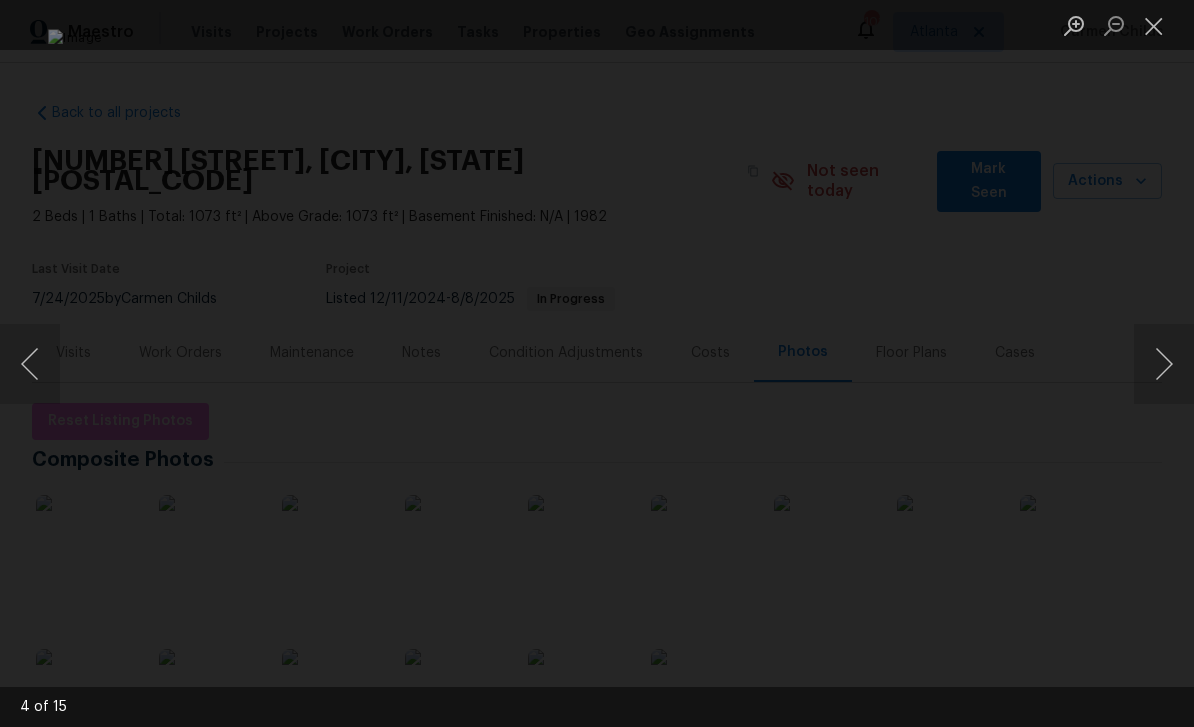 click at bounding box center [1164, 364] 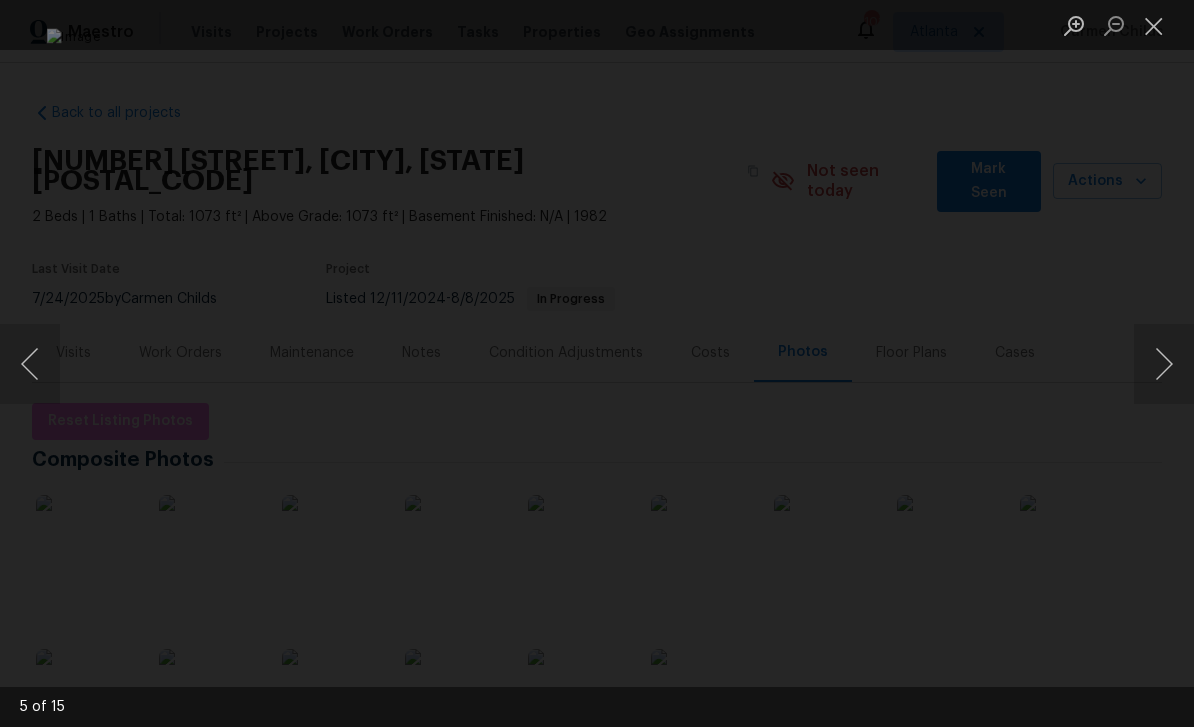 click at bounding box center [1154, 25] 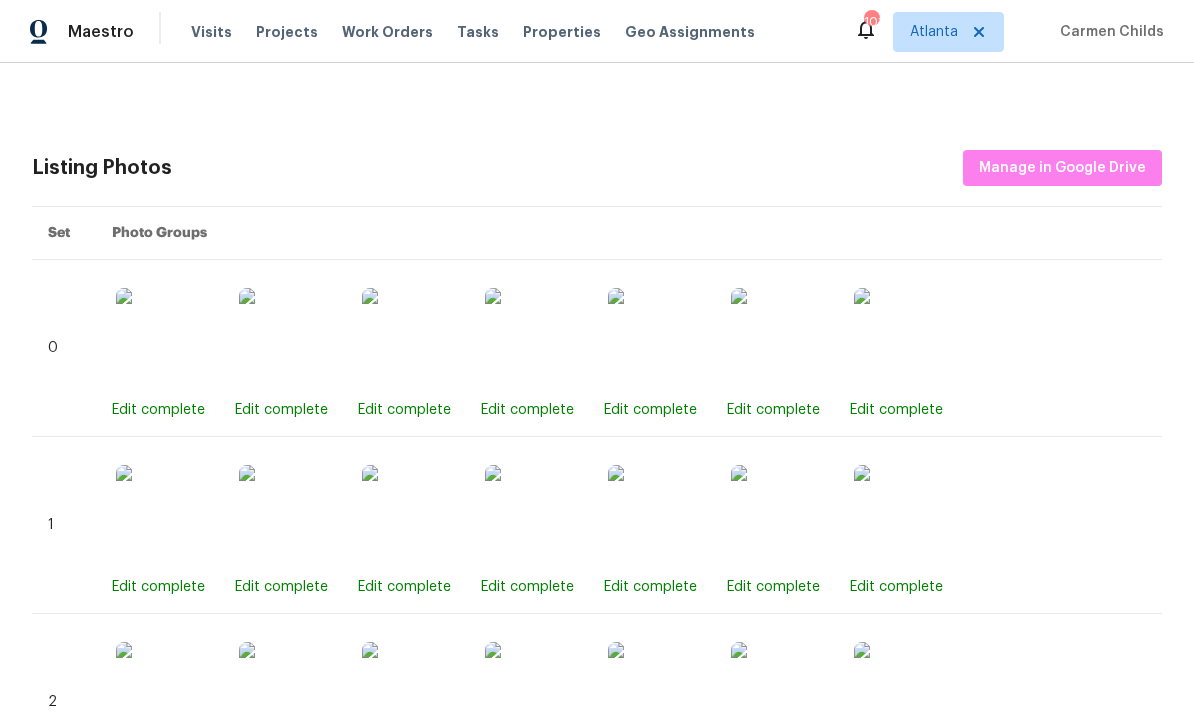 scroll, scrollTop: 683, scrollLeft: 0, axis: vertical 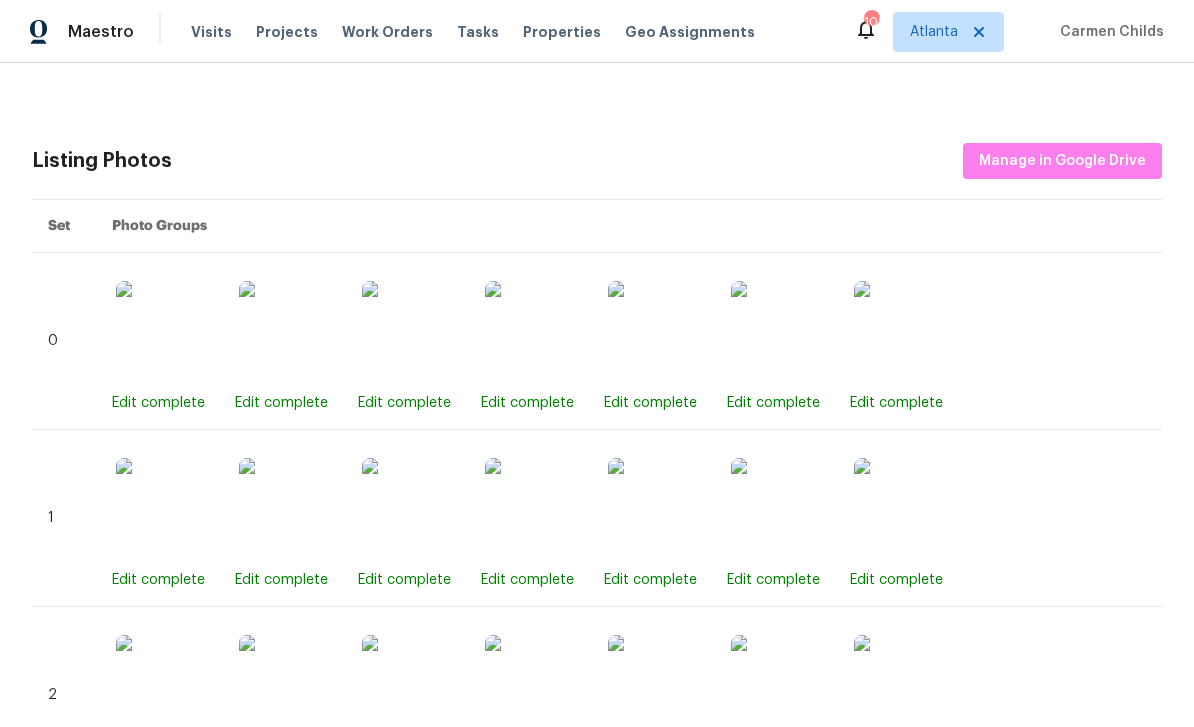 click at bounding box center (904, 331) 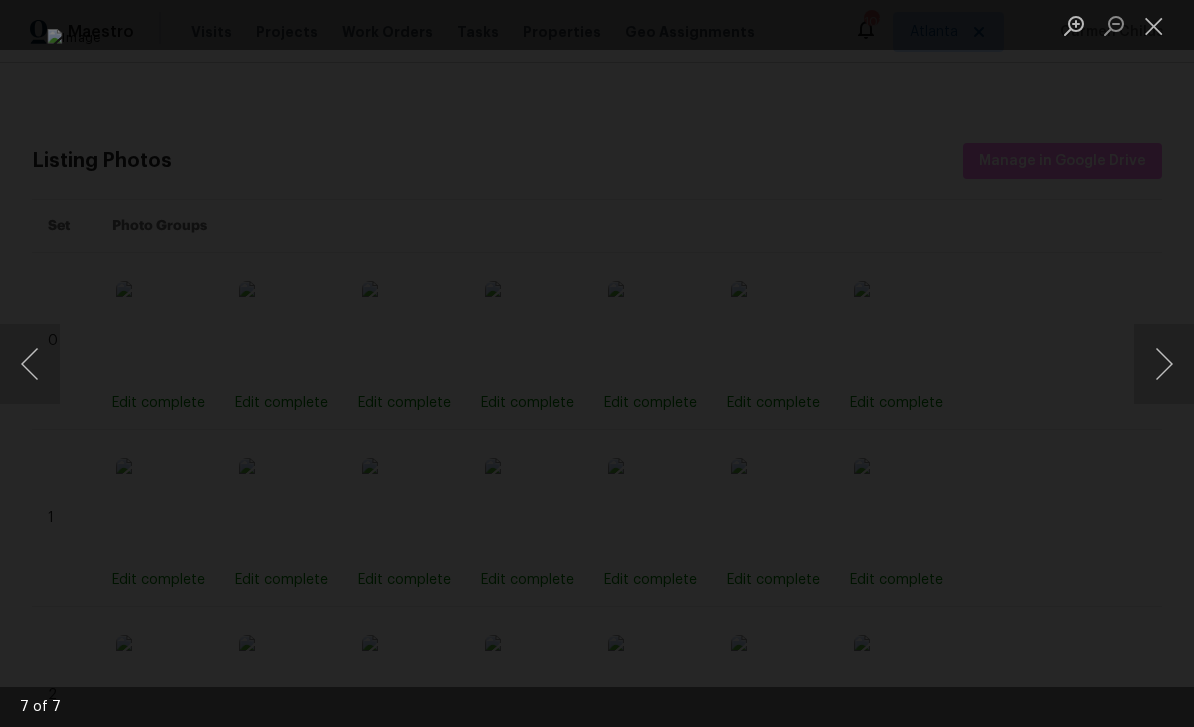 click at bounding box center (1164, 364) 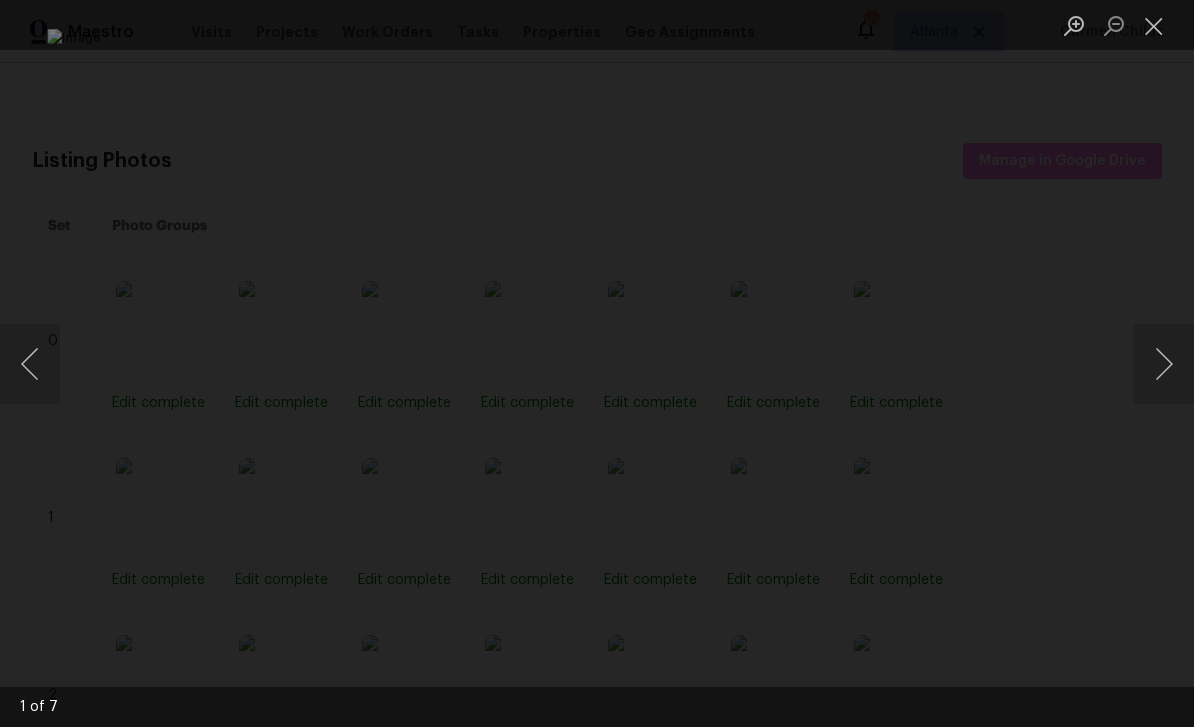 click at bounding box center [1164, 364] 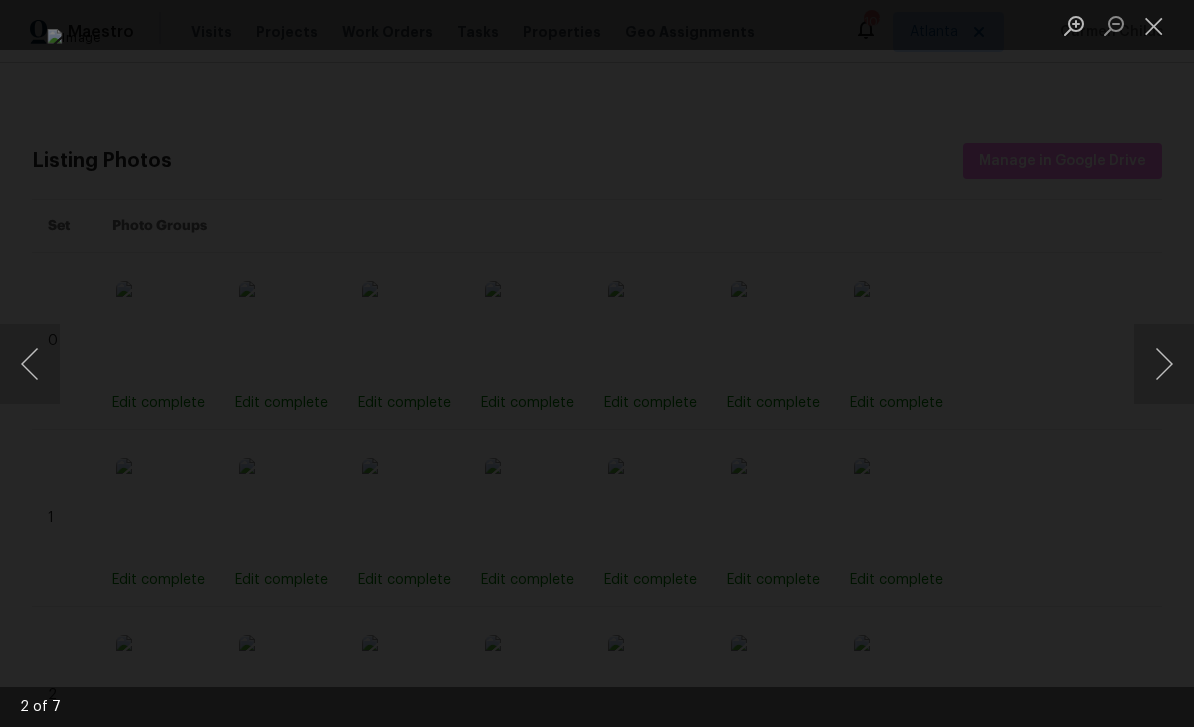 click at bounding box center (1164, 364) 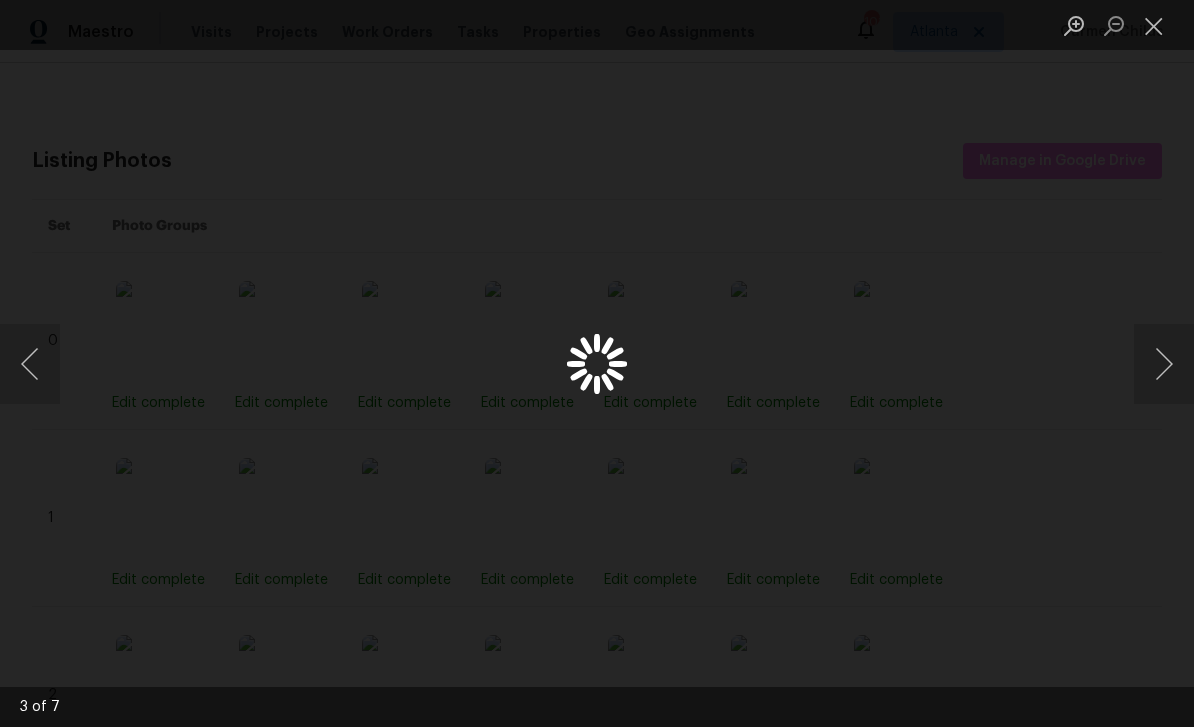 click at bounding box center [1164, 364] 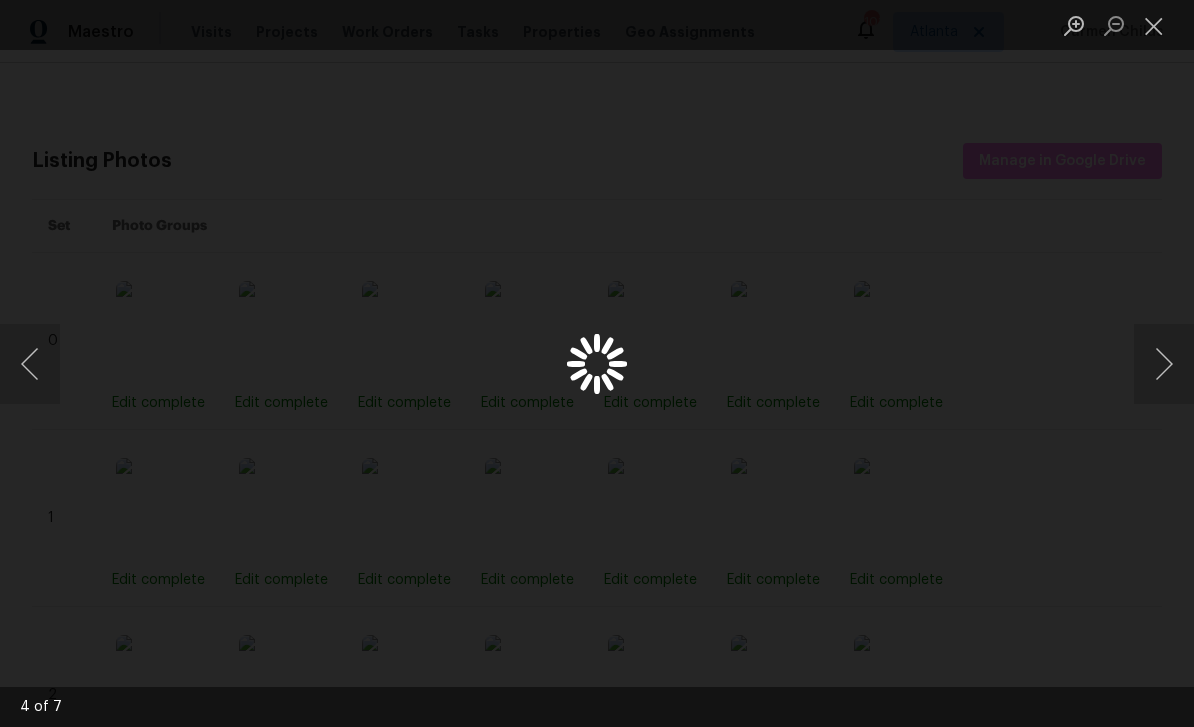 click at bounding box center (1164, 364) 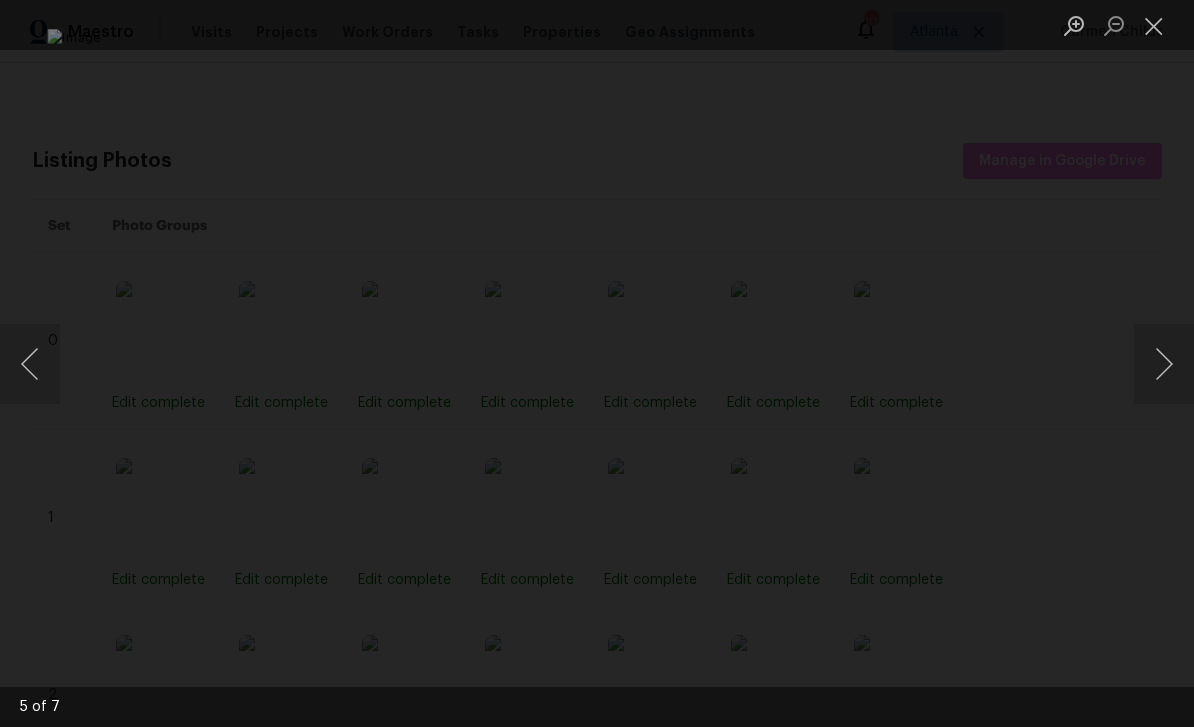 click at bounding box center [1154, 25] 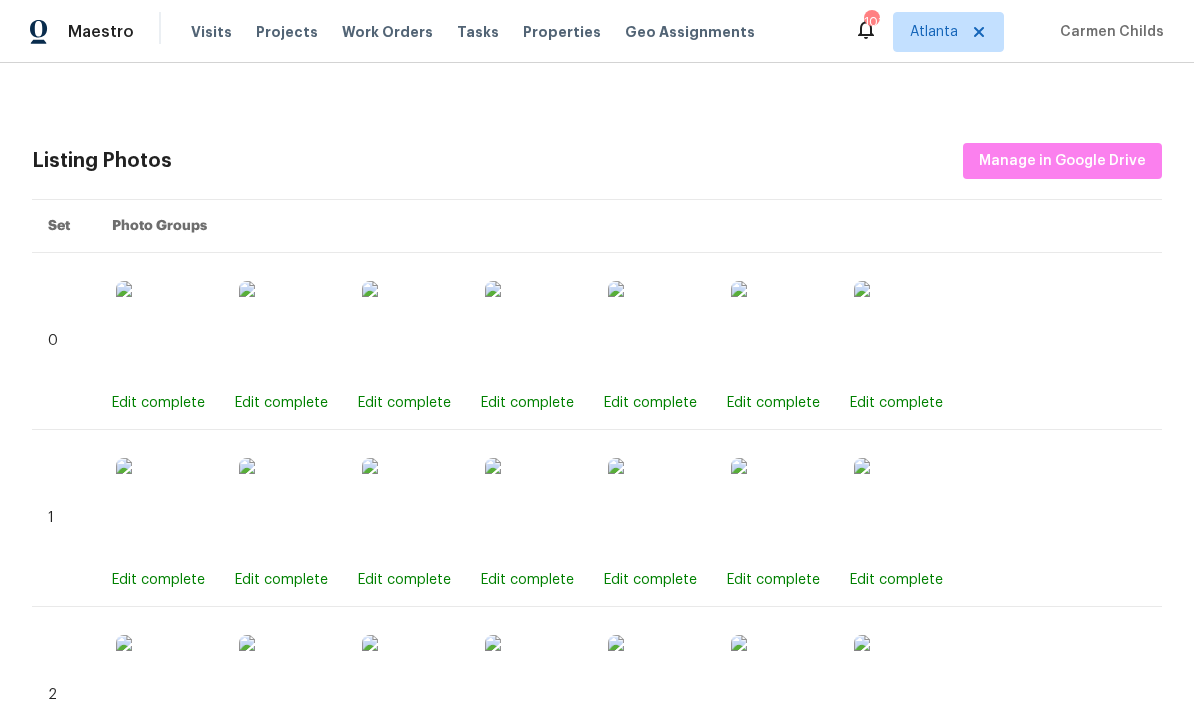 click at bounding box center [904, 508] 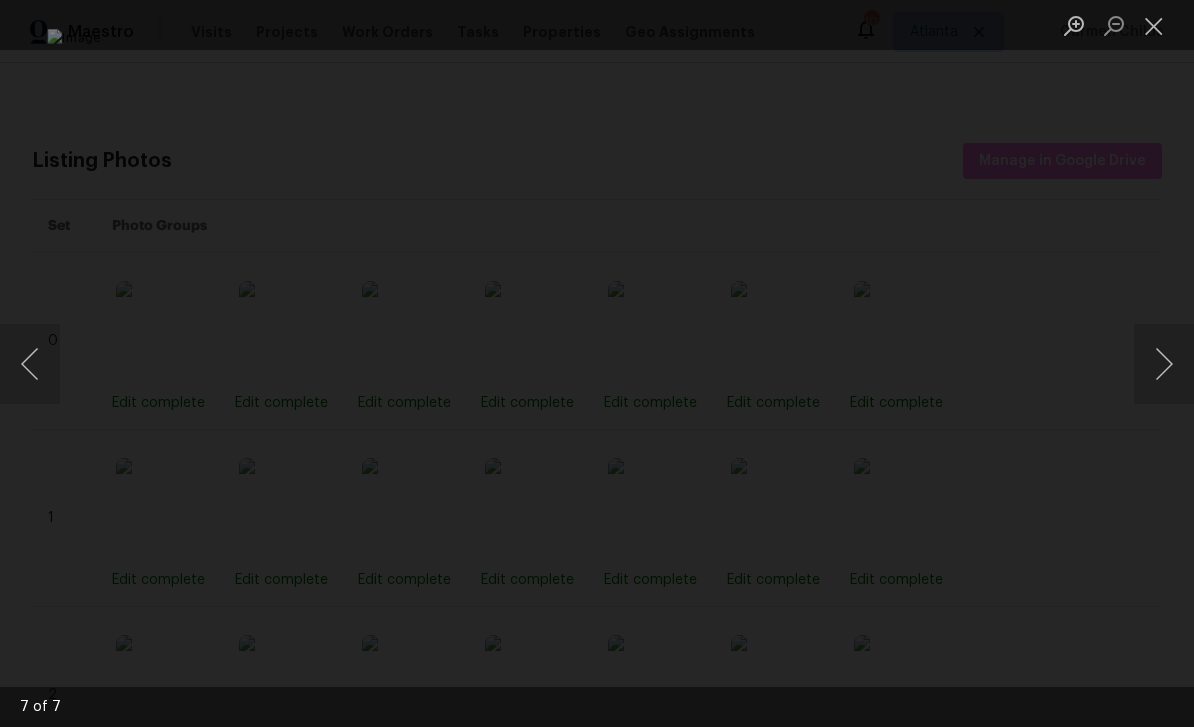 click at bounding box center [1164, 364] 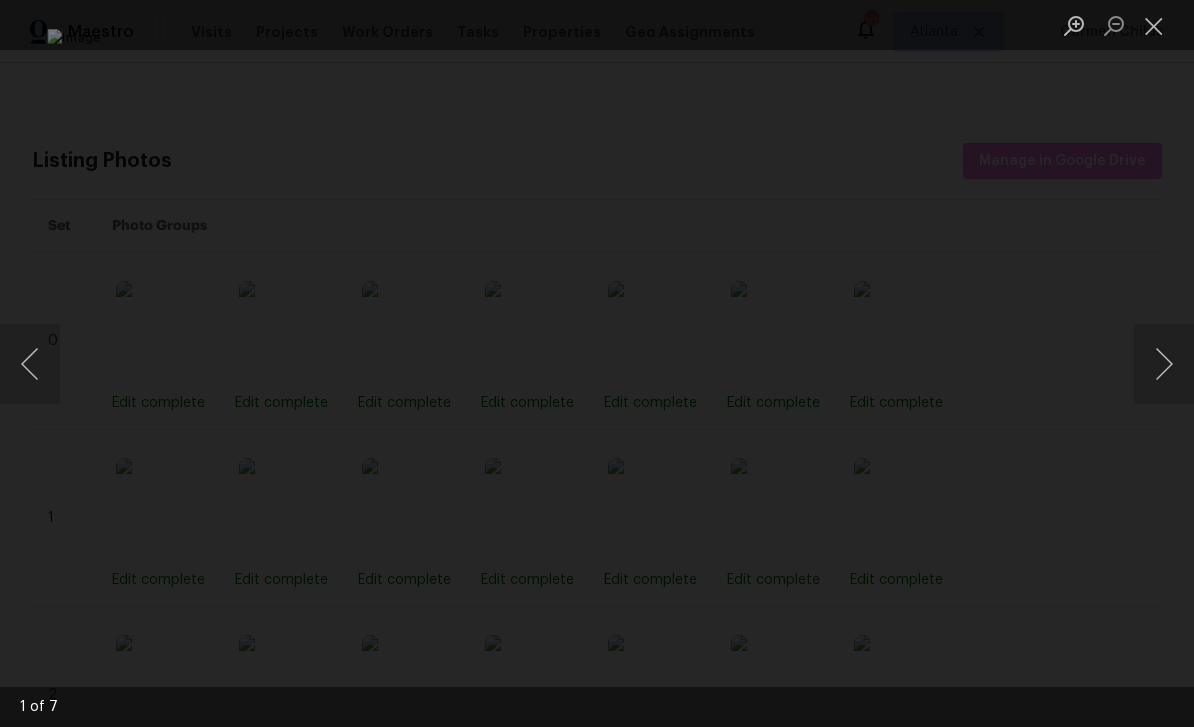click at bounding box center [1154, 25] 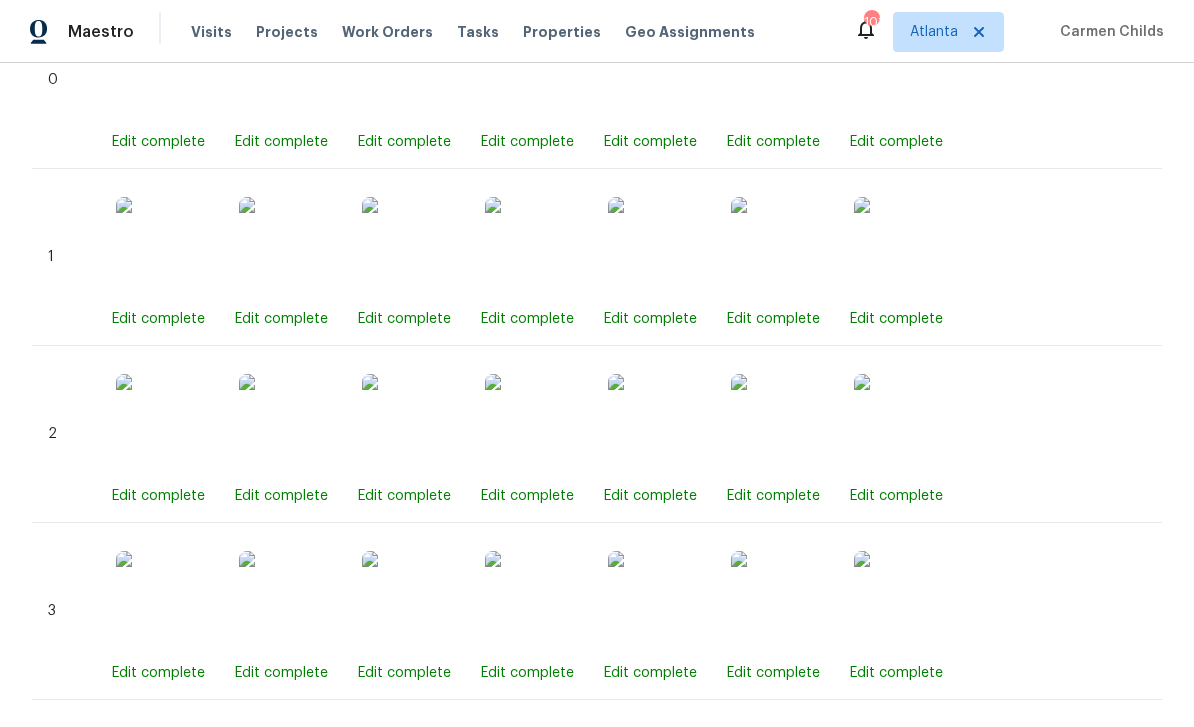 scroll, scrollTop: 945, scrollLeft: 0, axis: vertical 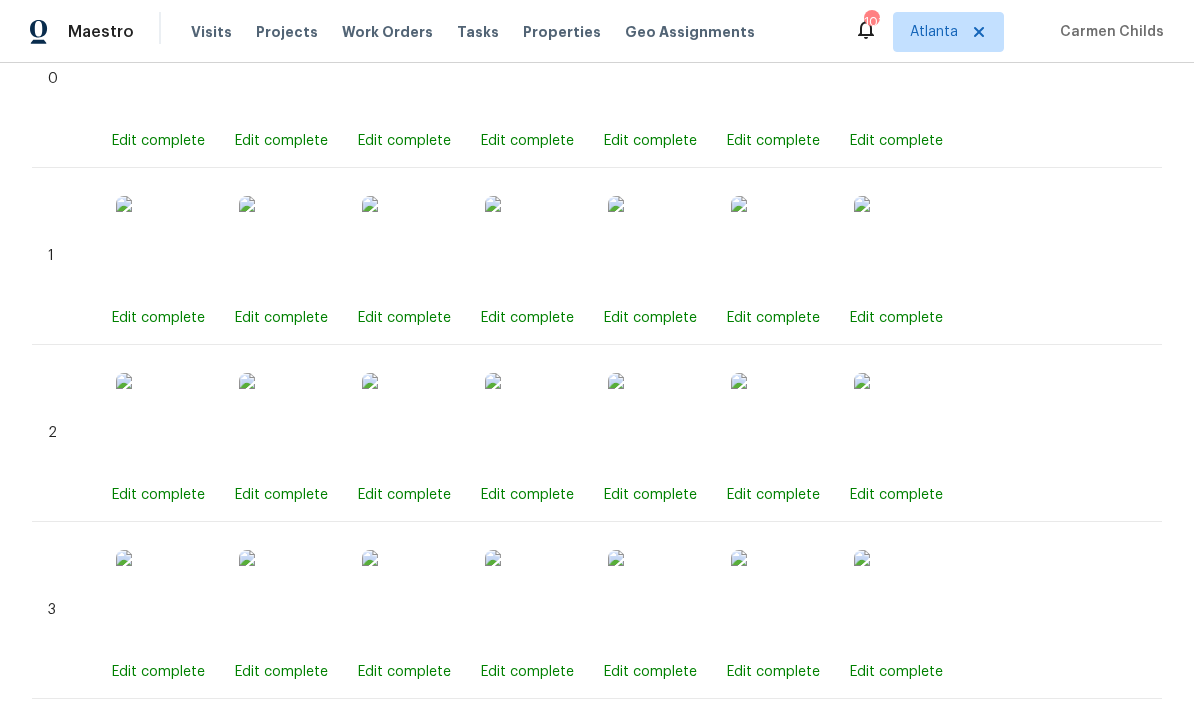 click at bounding box center [904, 423] 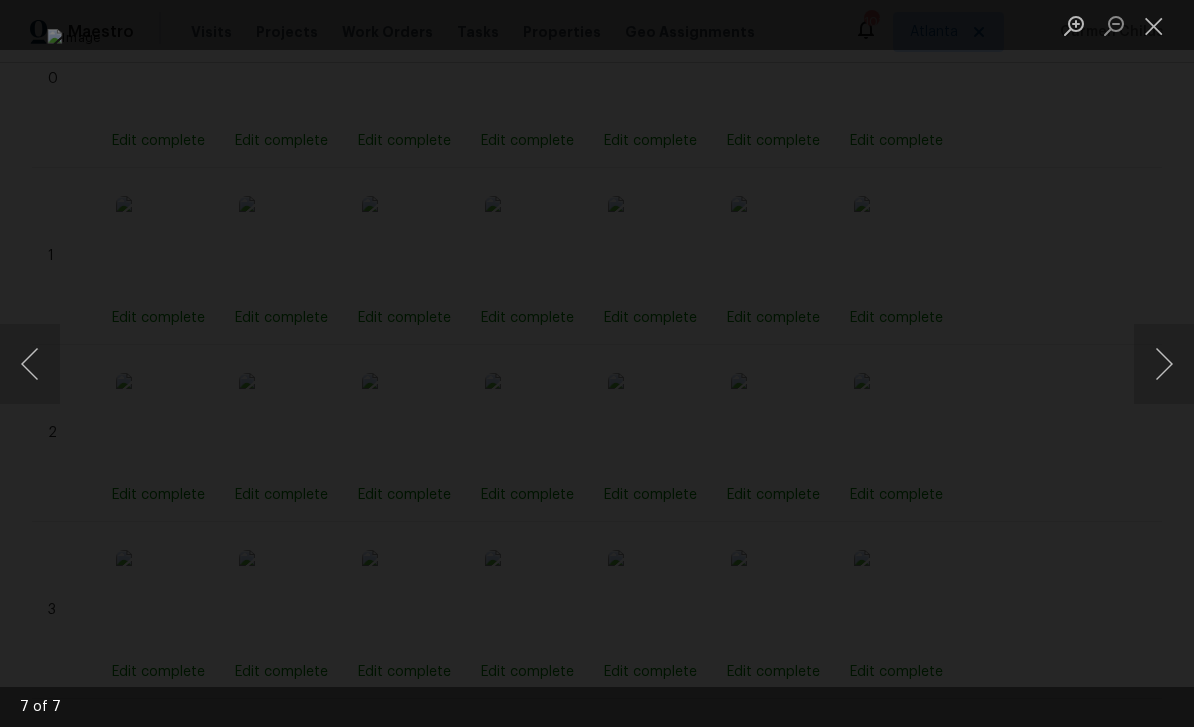 click at bounding box center [1164, 364] 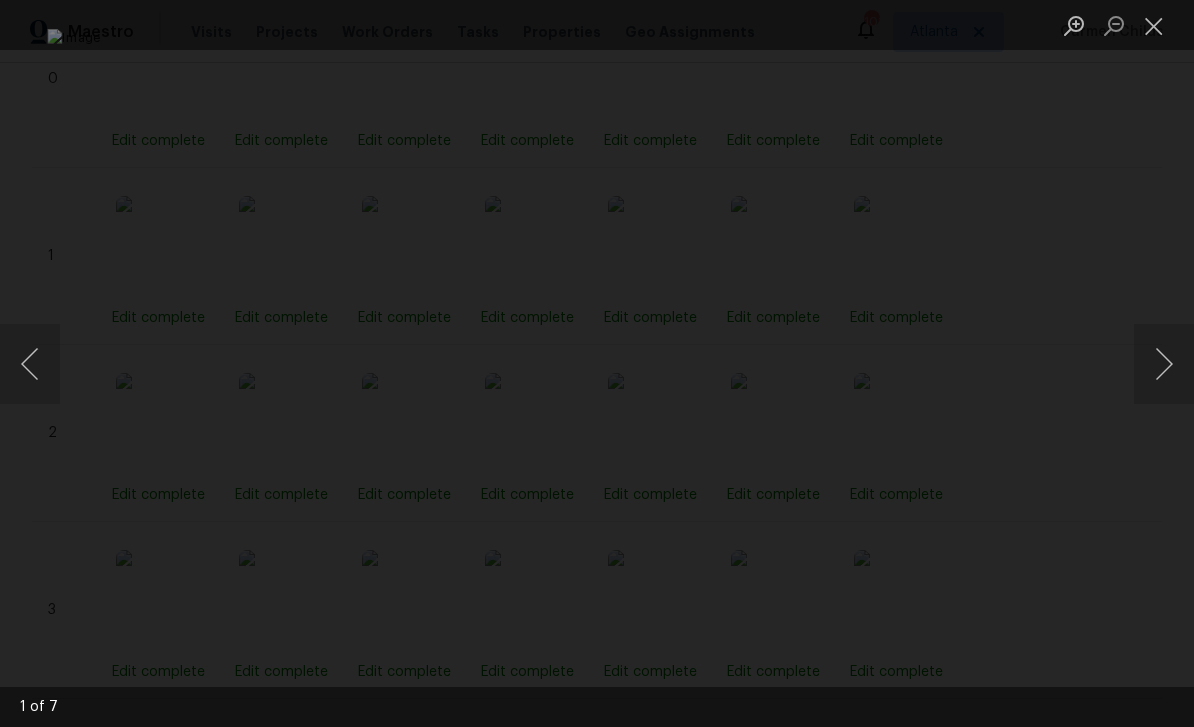 click at bounding box center (1154, 25) 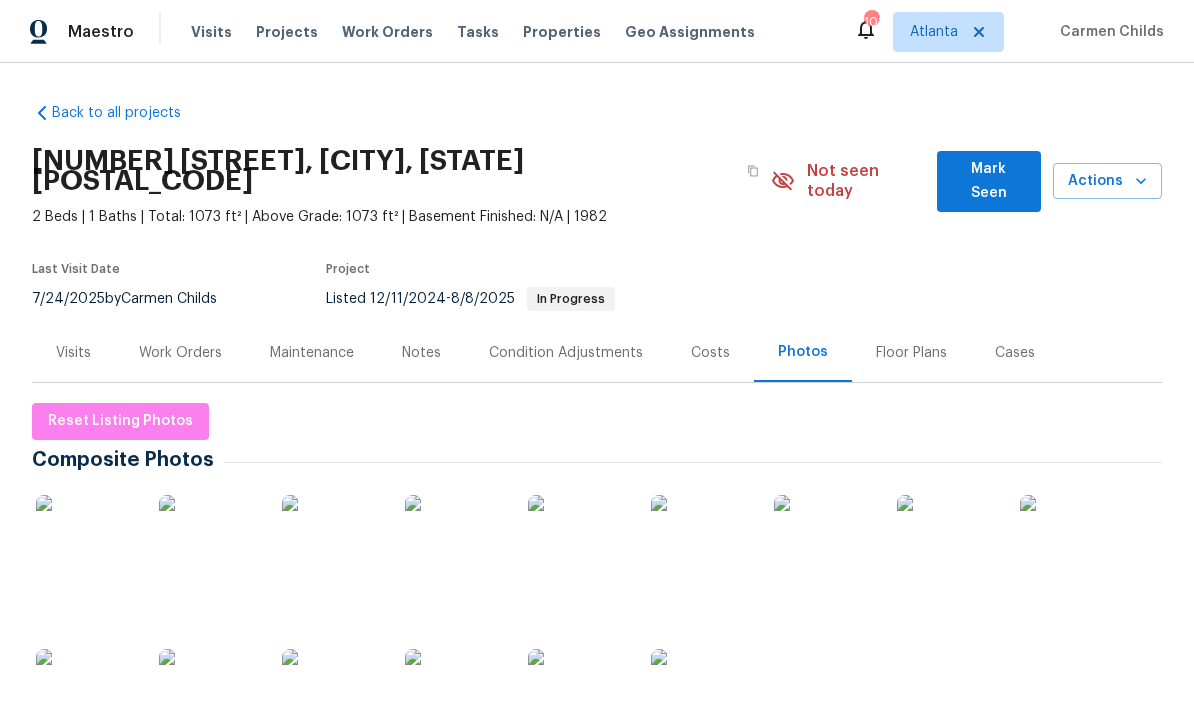 scroll, scrollTop: 0, scrollLeft: 0, axis: both 